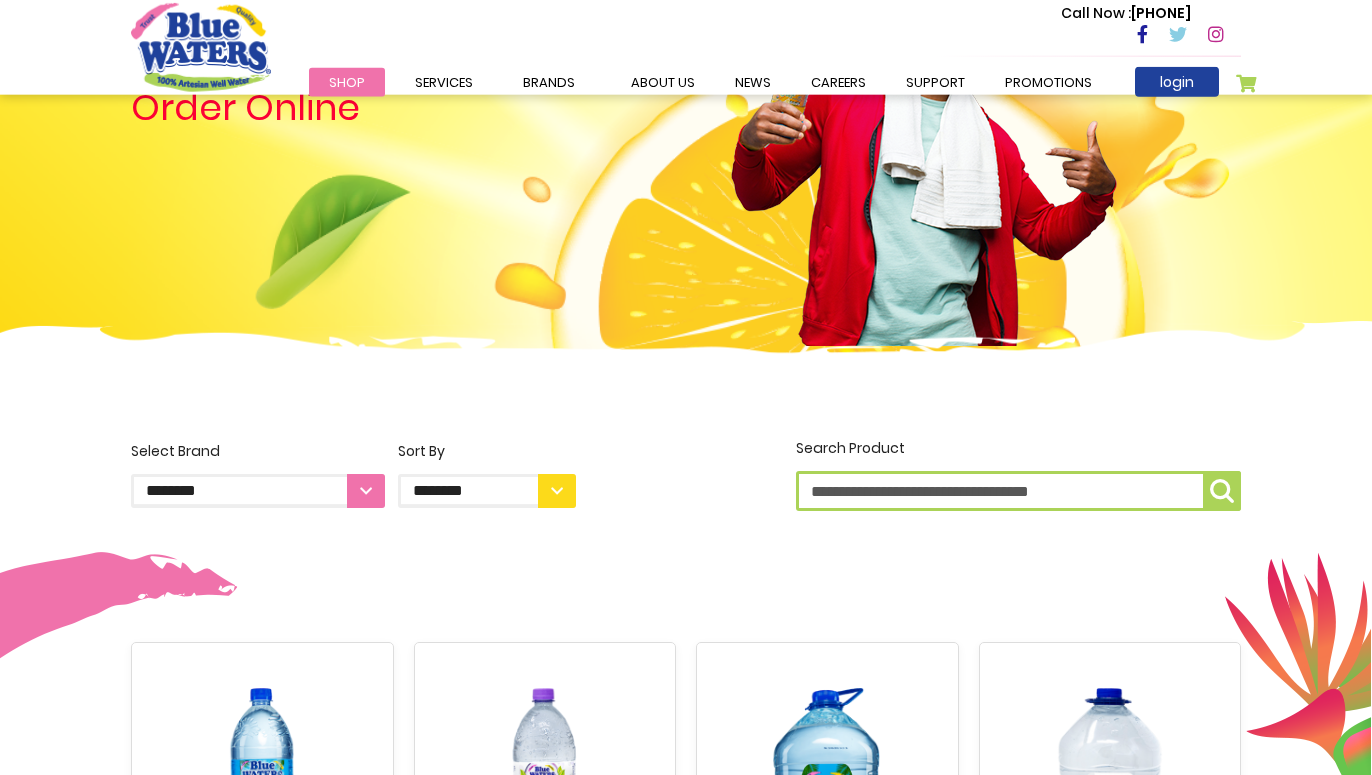 scroll, scrollTop: 204, scrollLeft: 0, axis: vertical 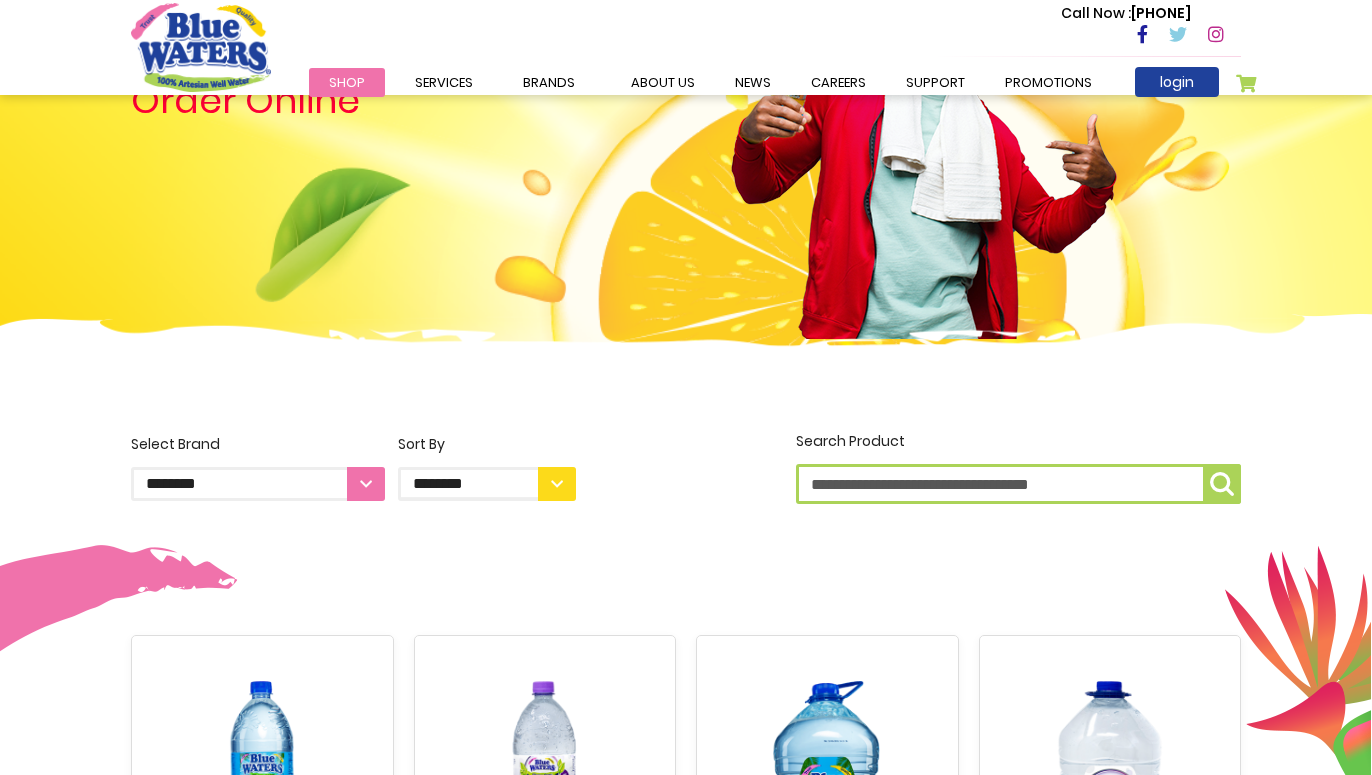 click on "**********" at bounding box center [258, 484] 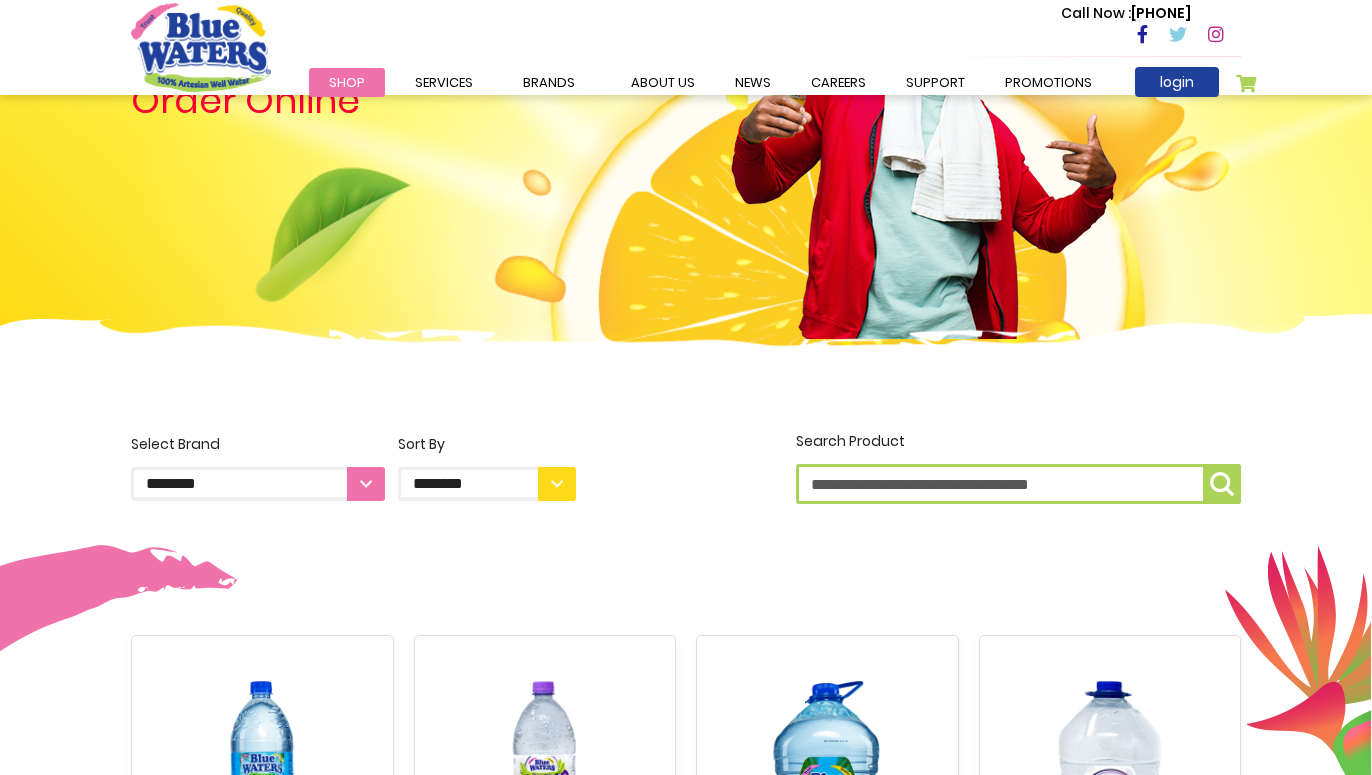 click at bounding box center [686, 378] 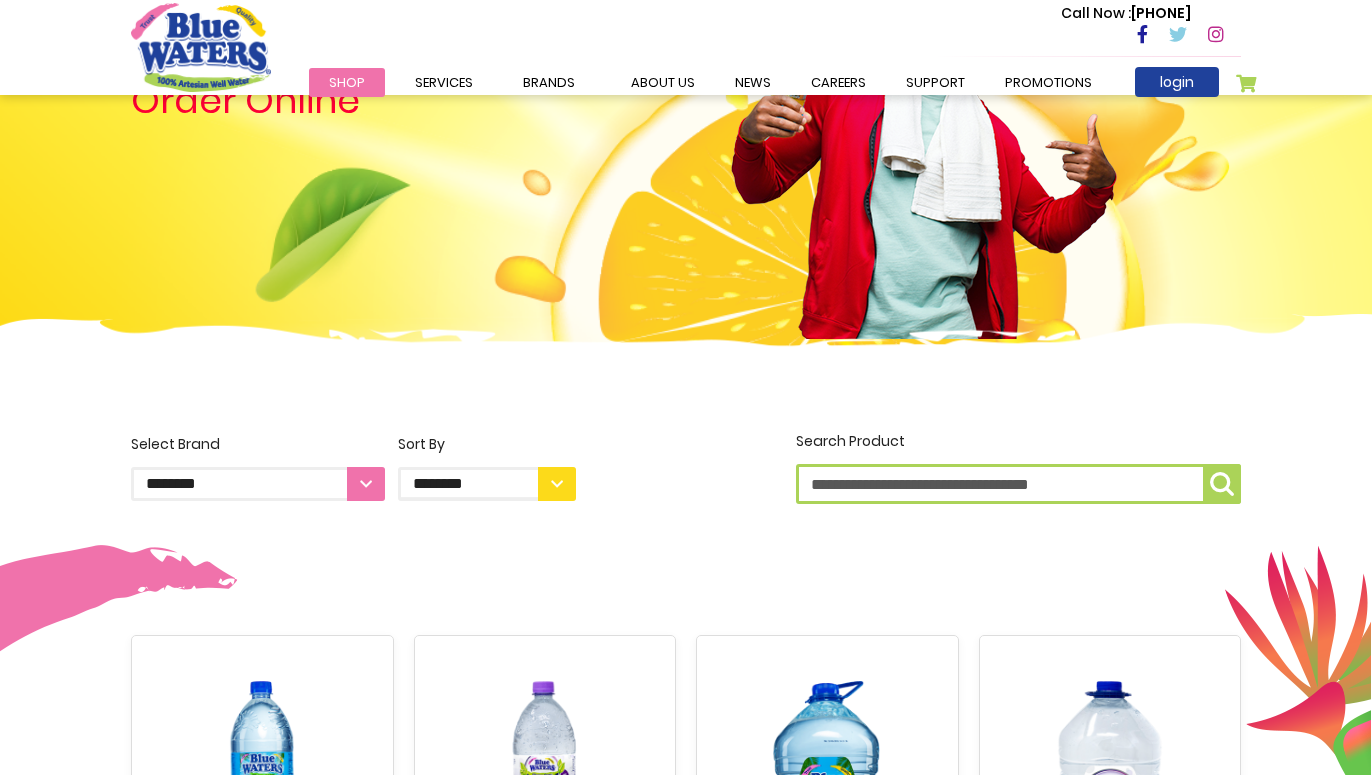 click on "**********" at bounding box center [258, 484] 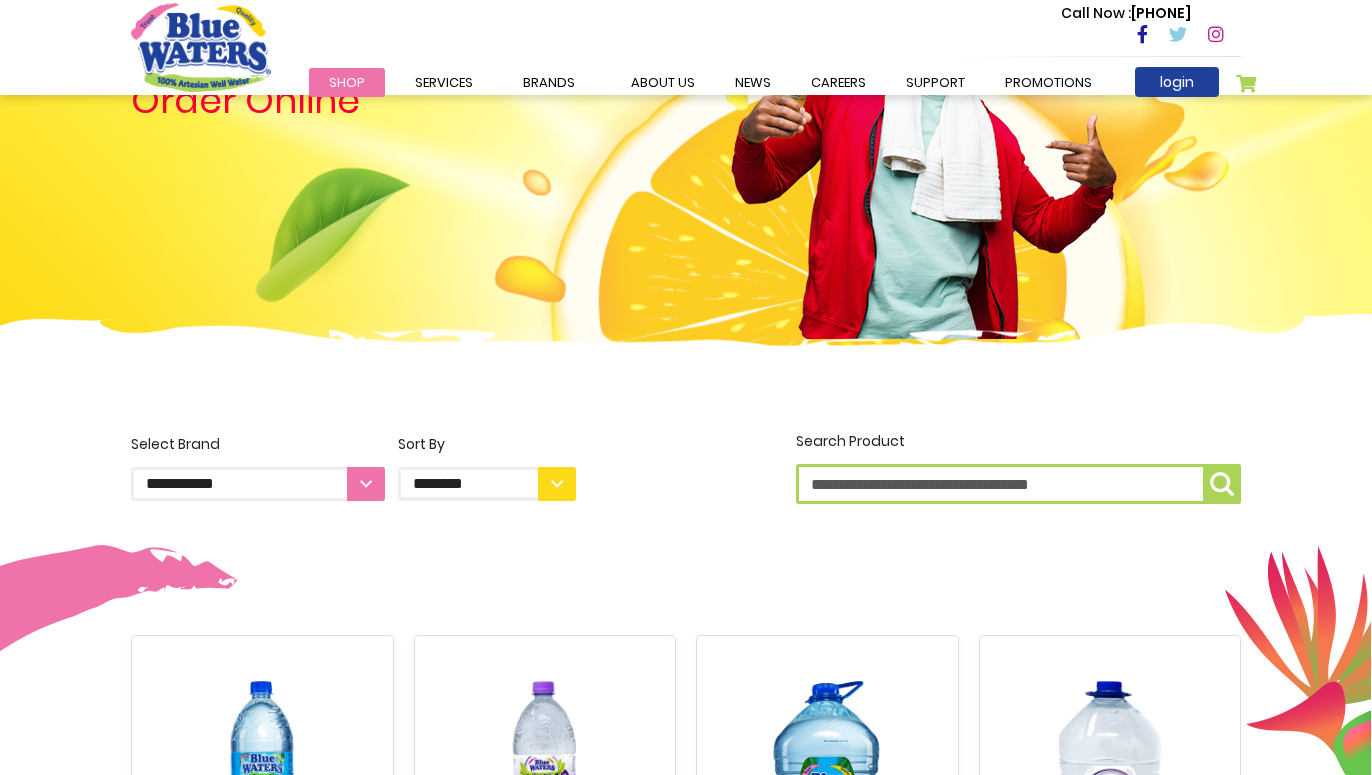 click on "**********" at bounding box center [0, 0] 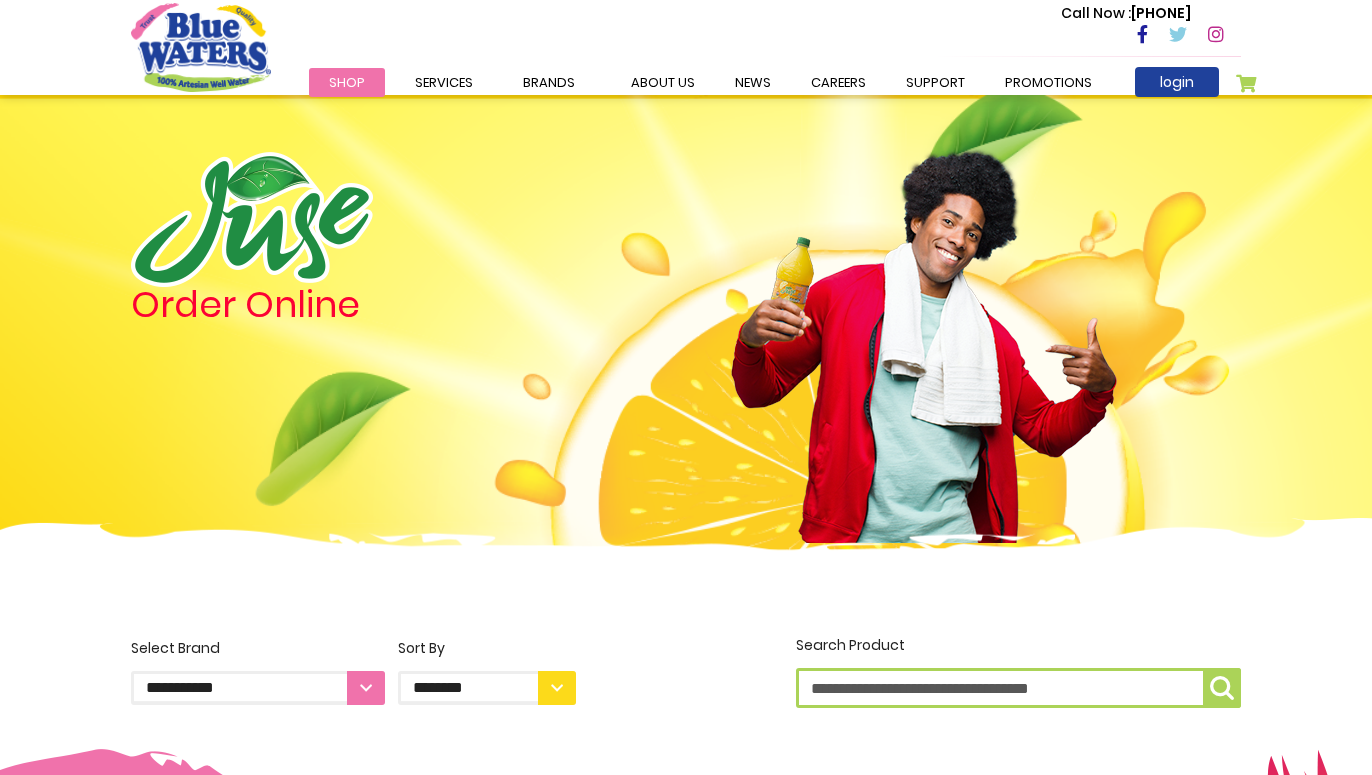 scroll, scrollTop: 612, scrollLeft: 0, axis: vertical 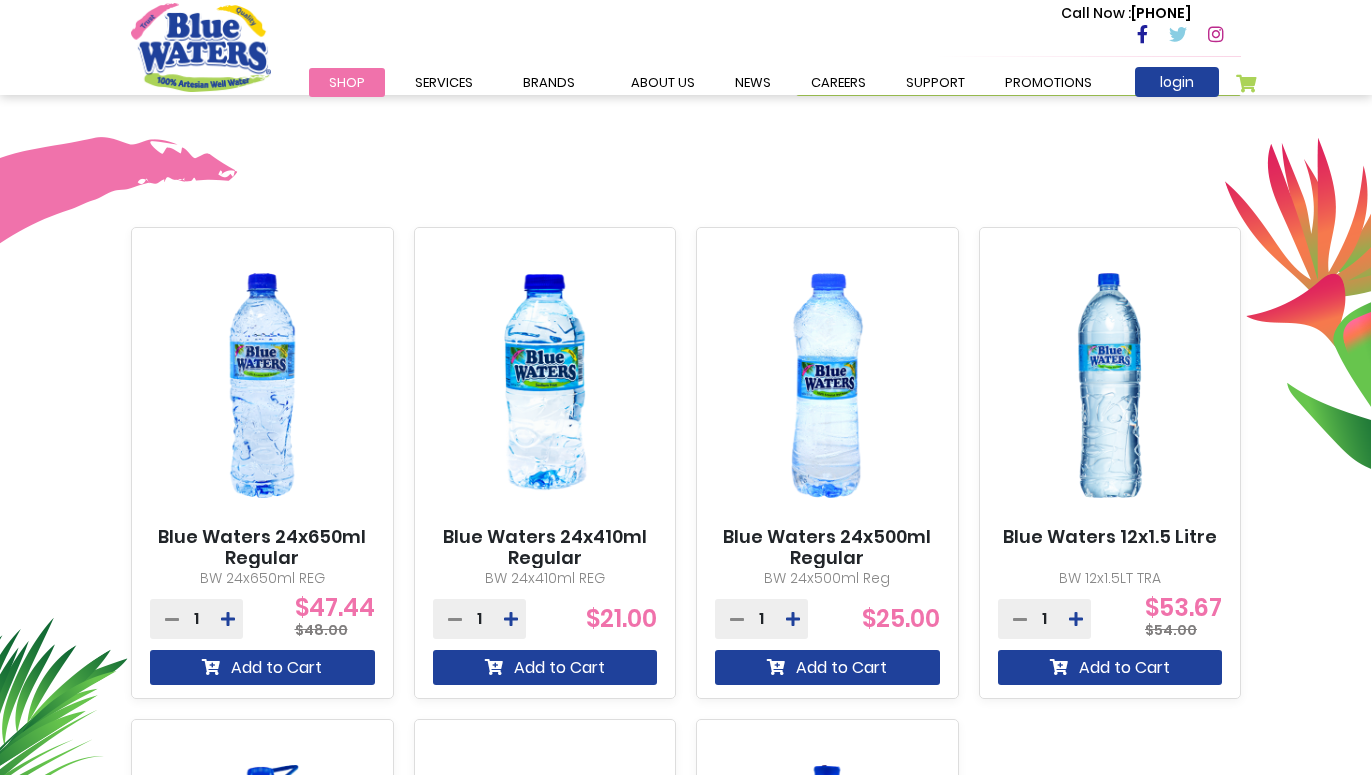 click on "1" at bounding box center (761, 619) 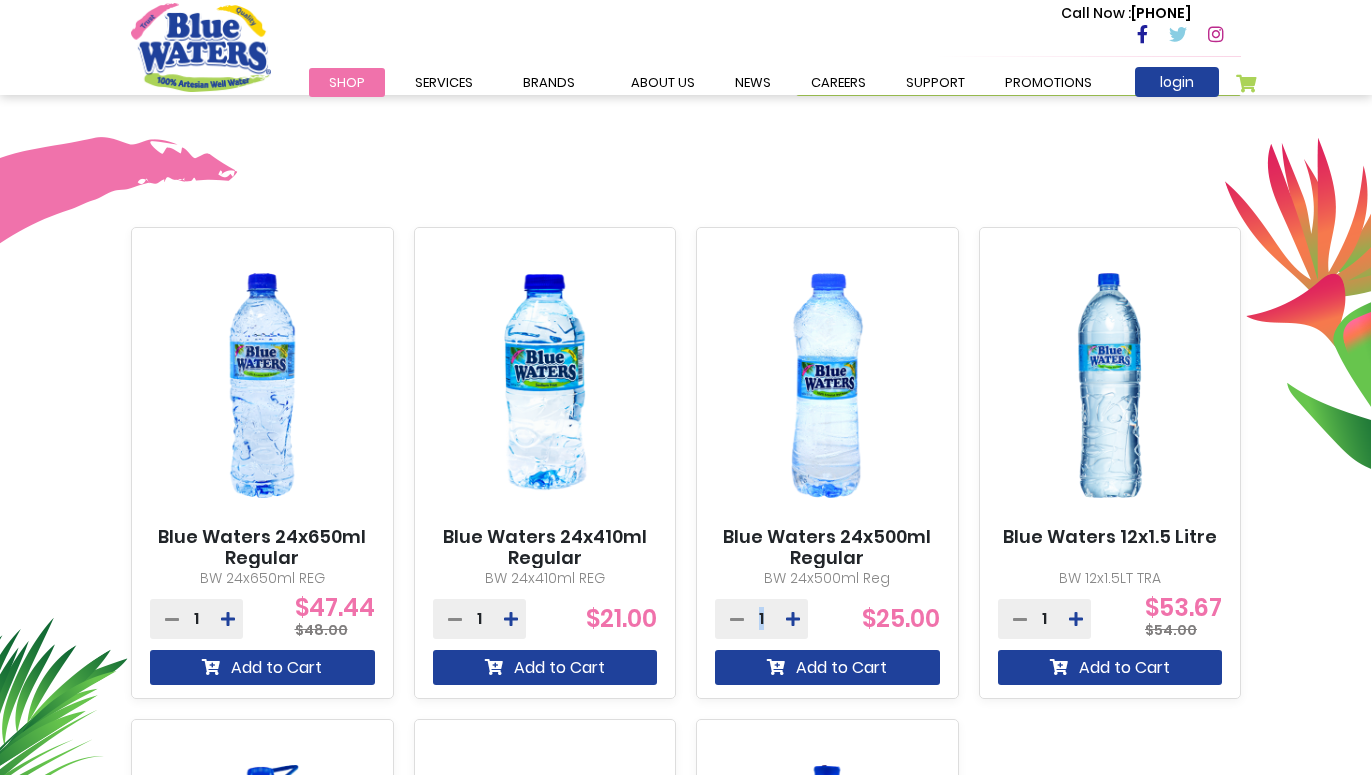 drag, startPoint x: 762, startPoint y: 616, endPoint x: 723, endPoint y: 620, distance: 39.20459 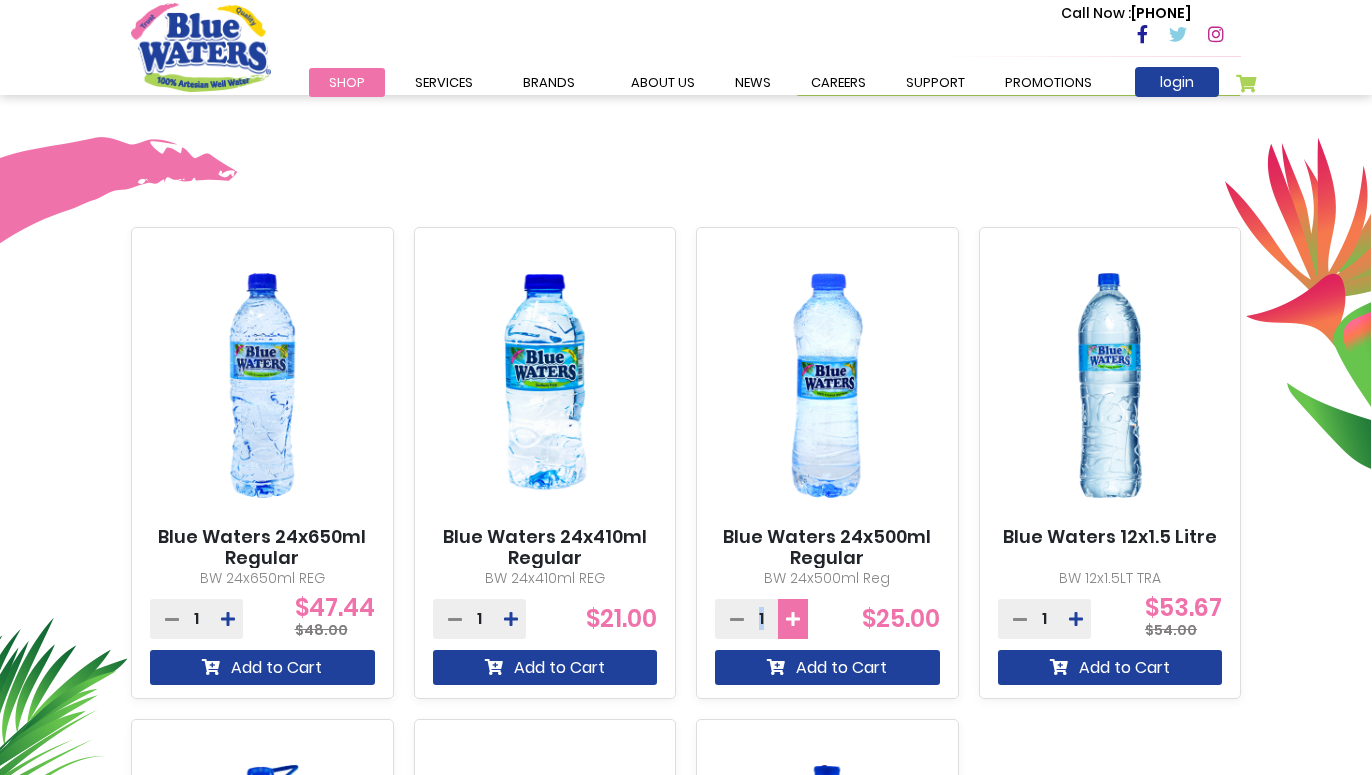 click at bounding box center [793, 619] 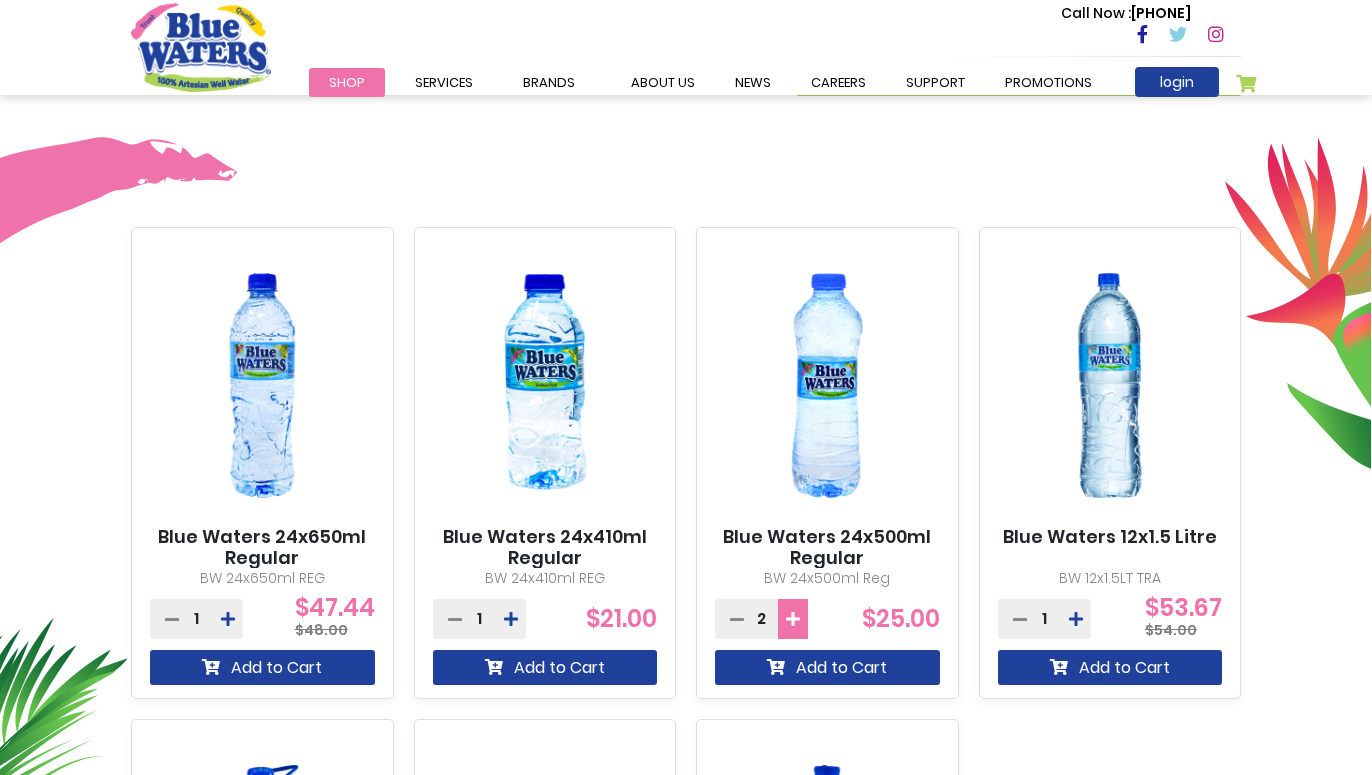 click at bounding box center (793, 619) 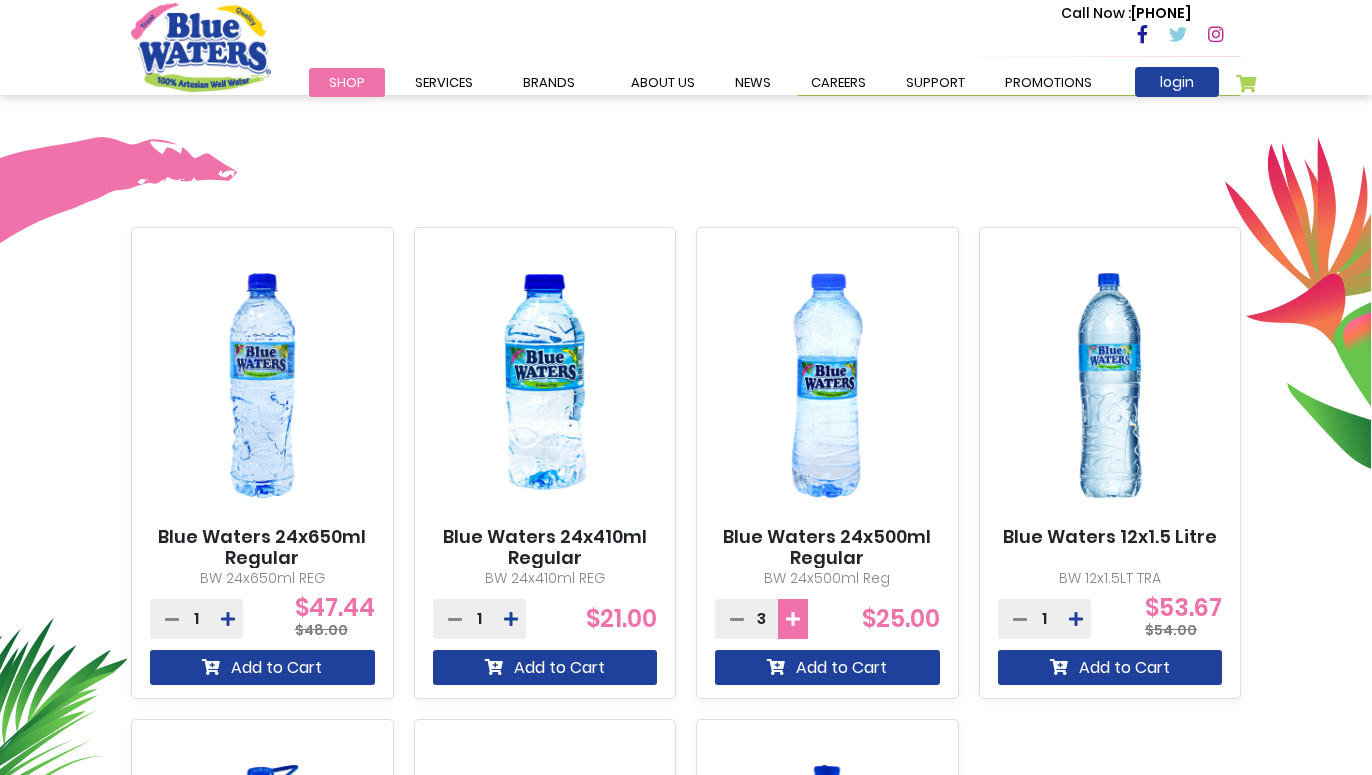 click at bounding box center (793, 619) 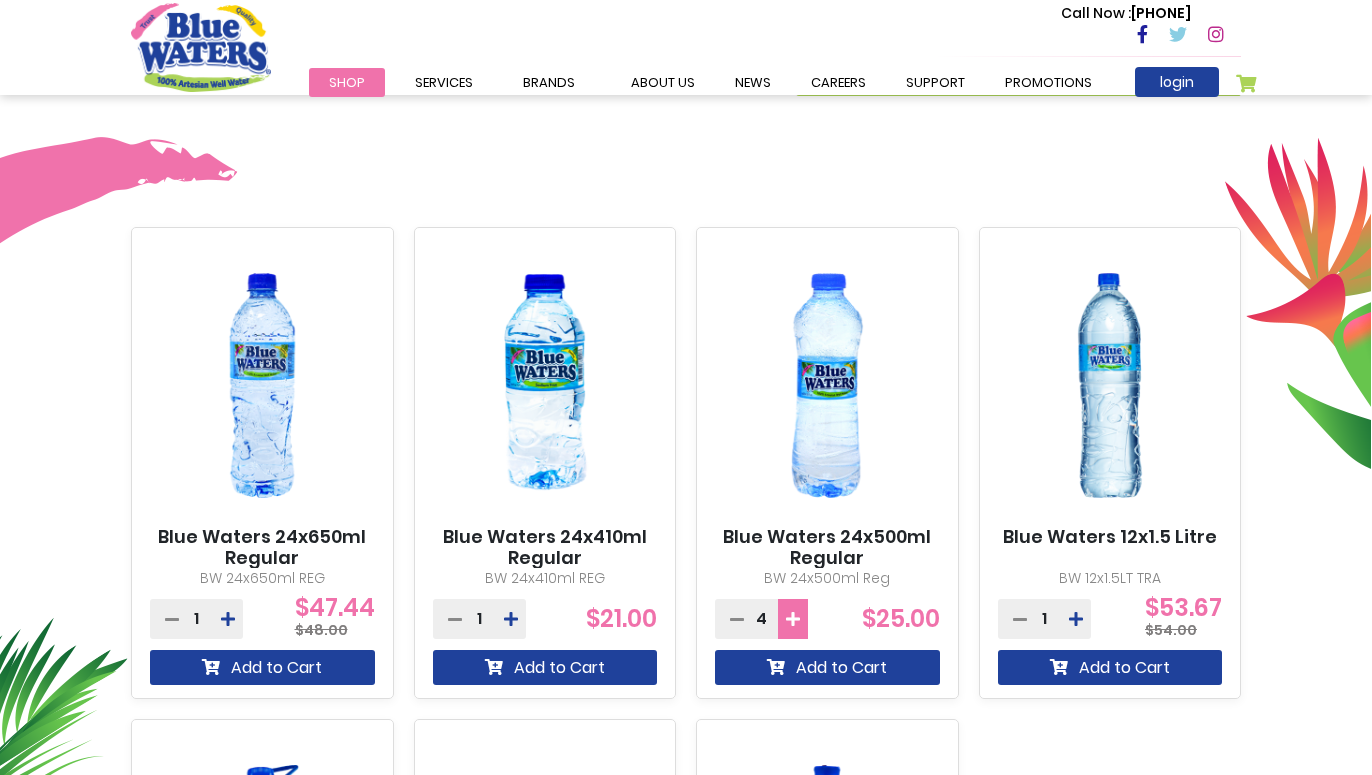click at bounding box center (793, 619) 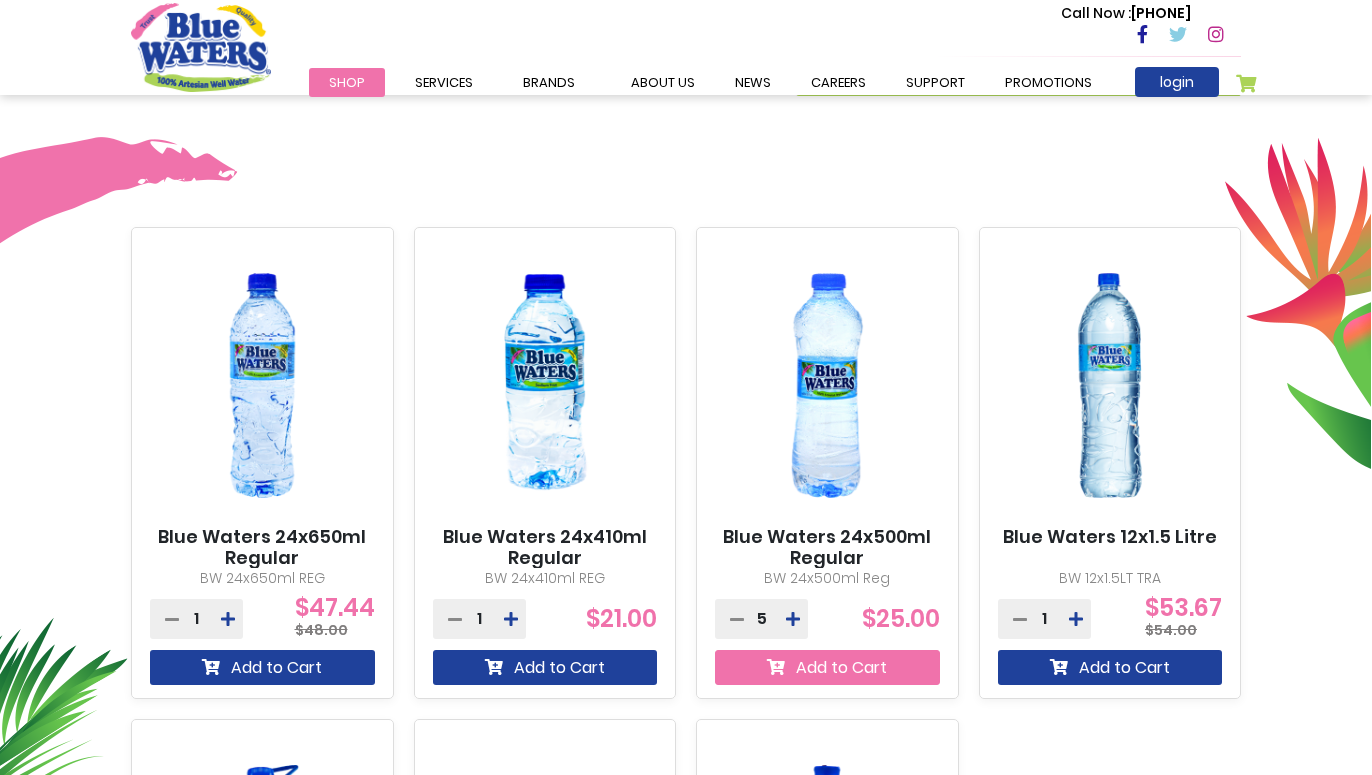 click on "Add to Cart" at bounding box center [827, 667] 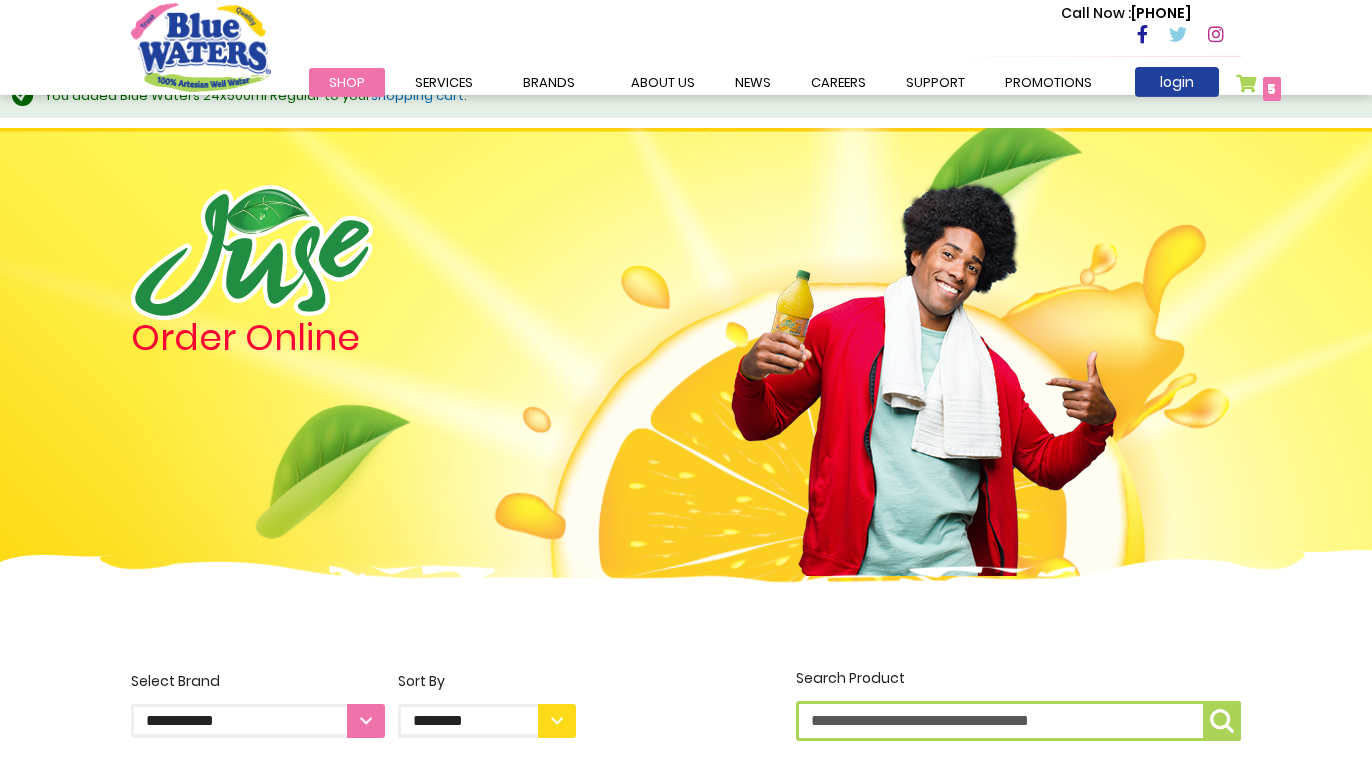 scroll, scrollTop: 0, scrollLeft: 0, axis: both 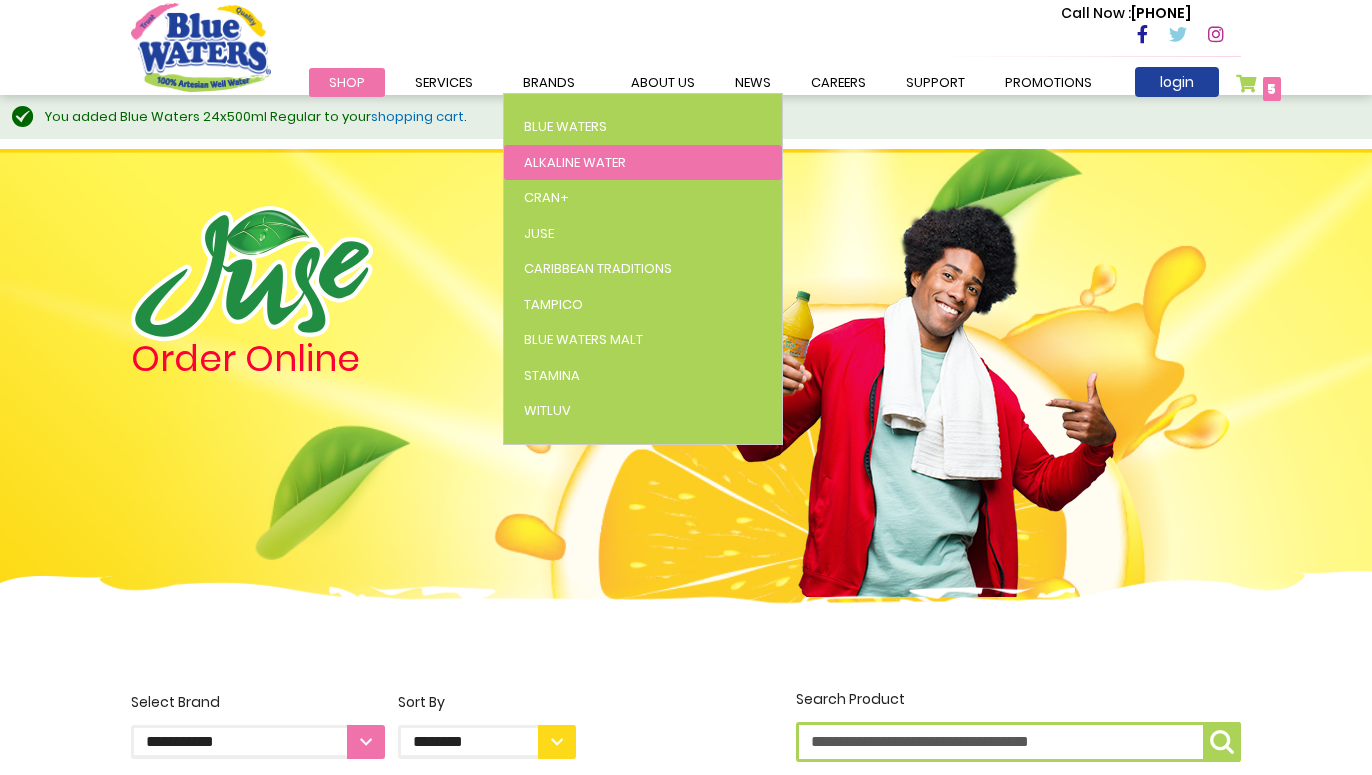 click on "Alkaline Water" at bounding box center (643, 163) 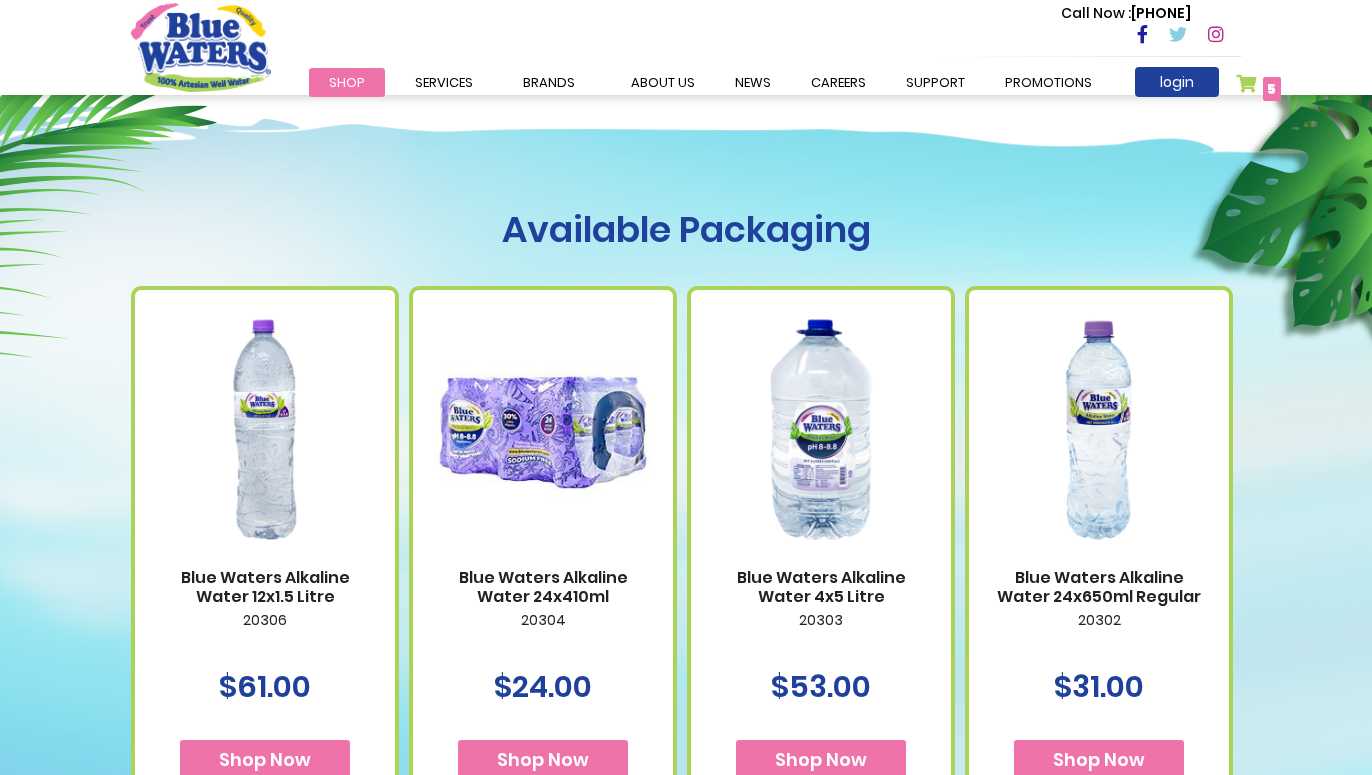 type on "**********" 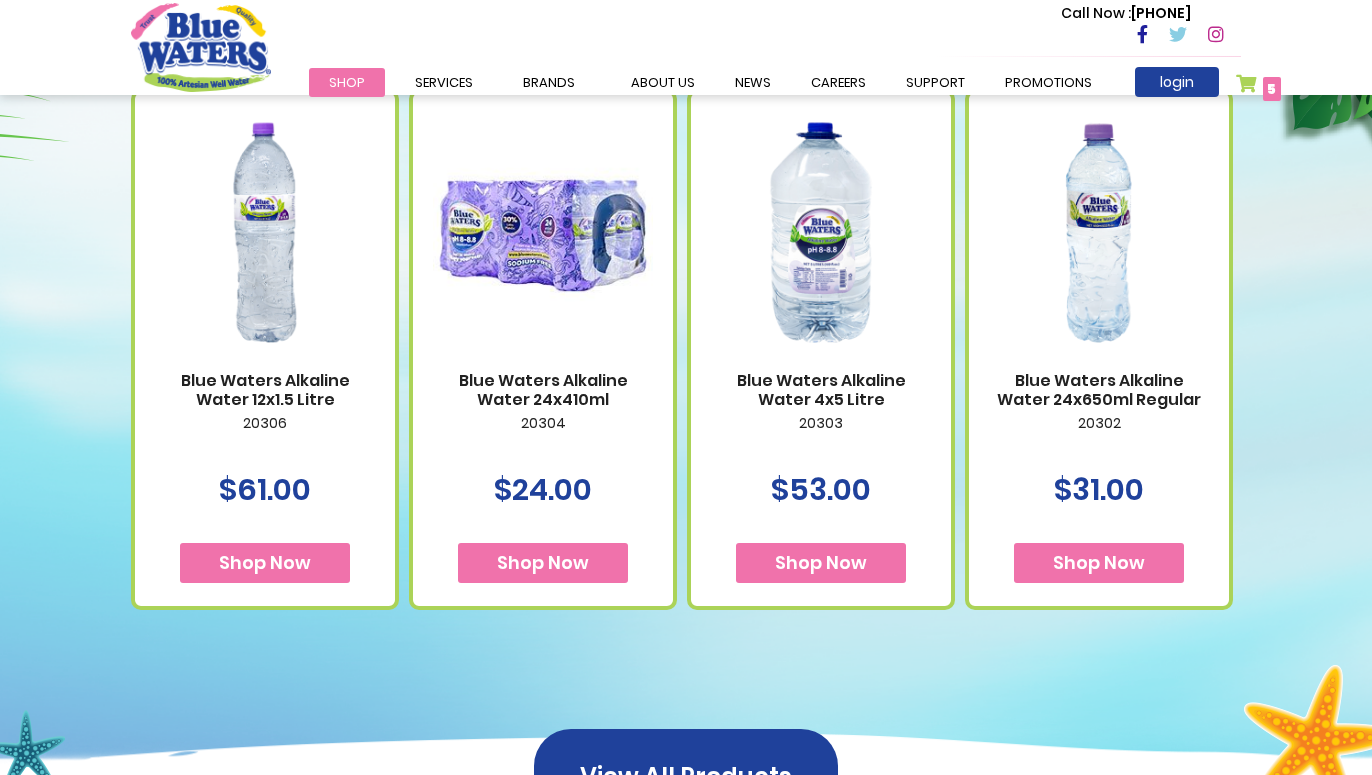 scroll, scrollTop: 816, scrollLeft: 0, axis: vertical 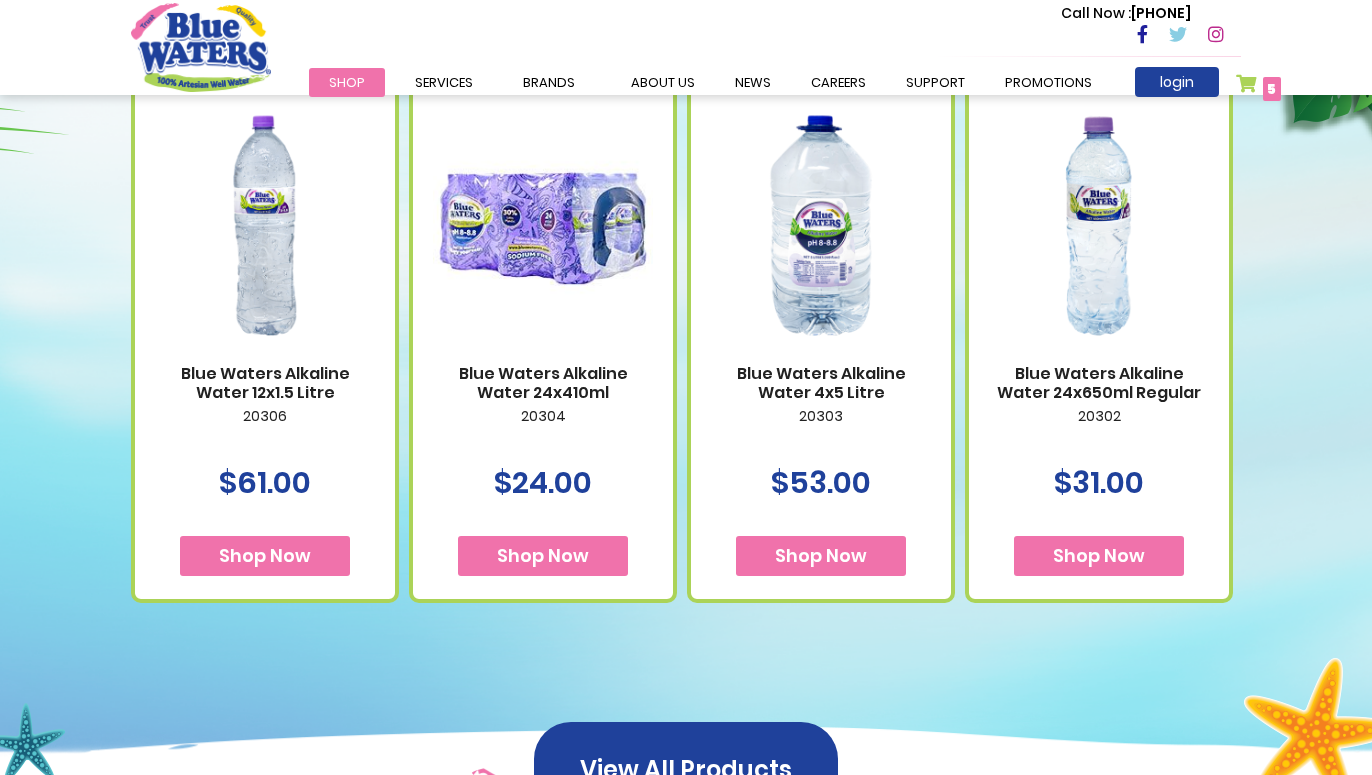 click on "Shop Now" at bounding box center [543, 555] 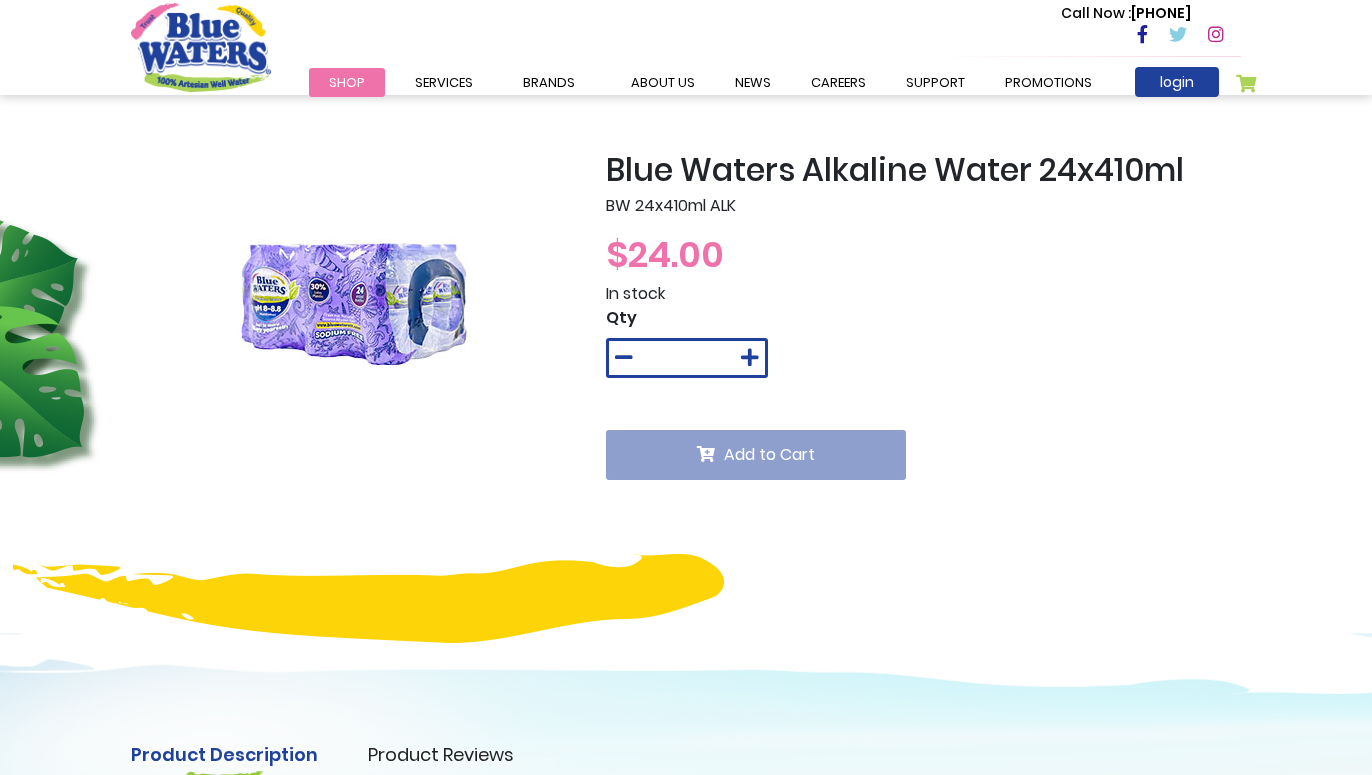 scroll, scrollTop: 0, scrollLeft: 0, axis: both 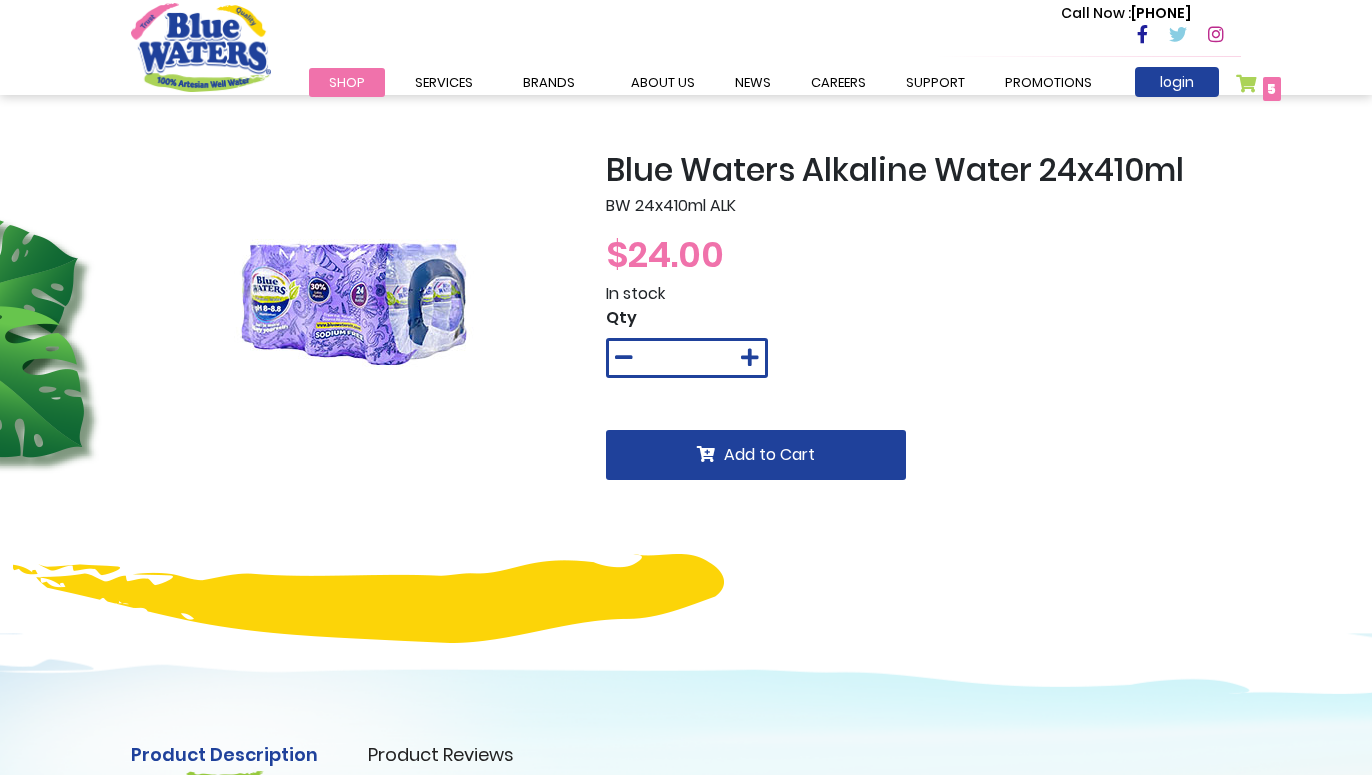 type on "**********" 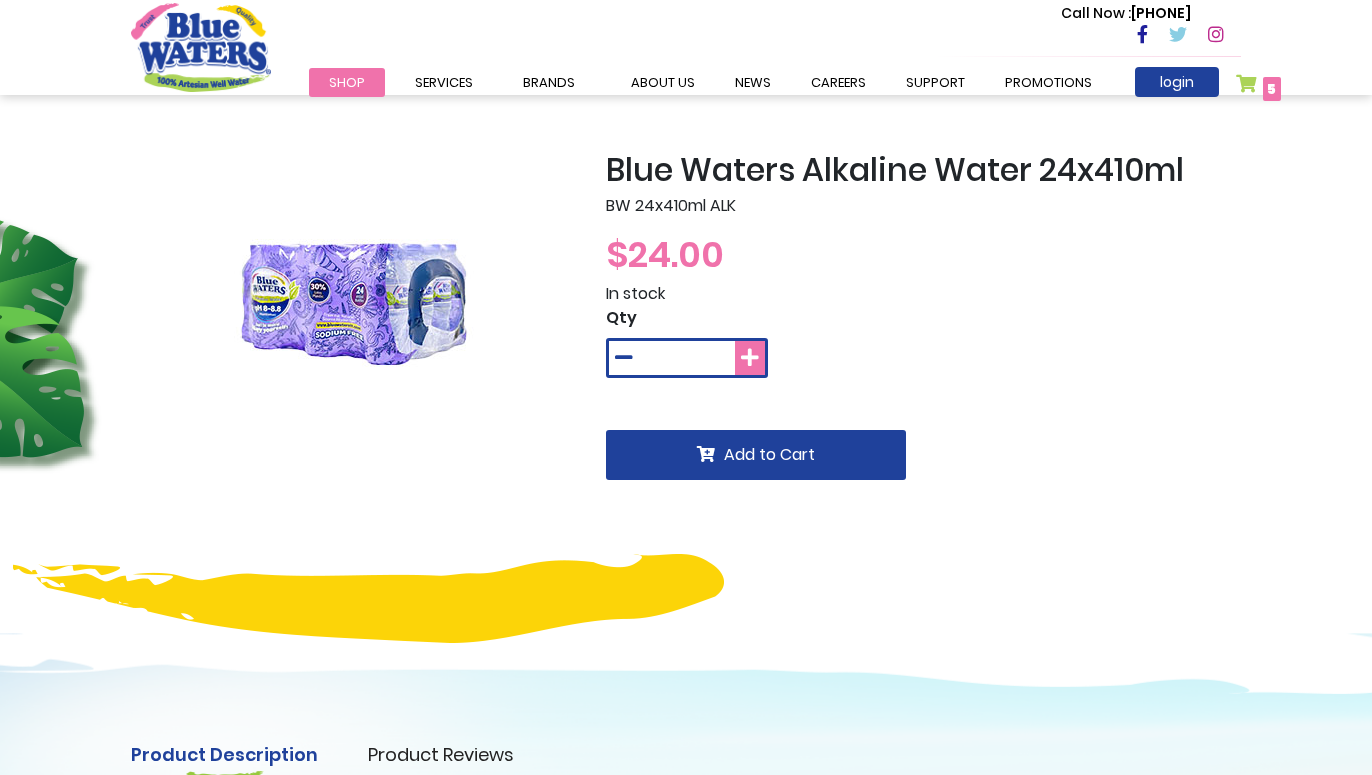 click at bounding box center (750, 358) 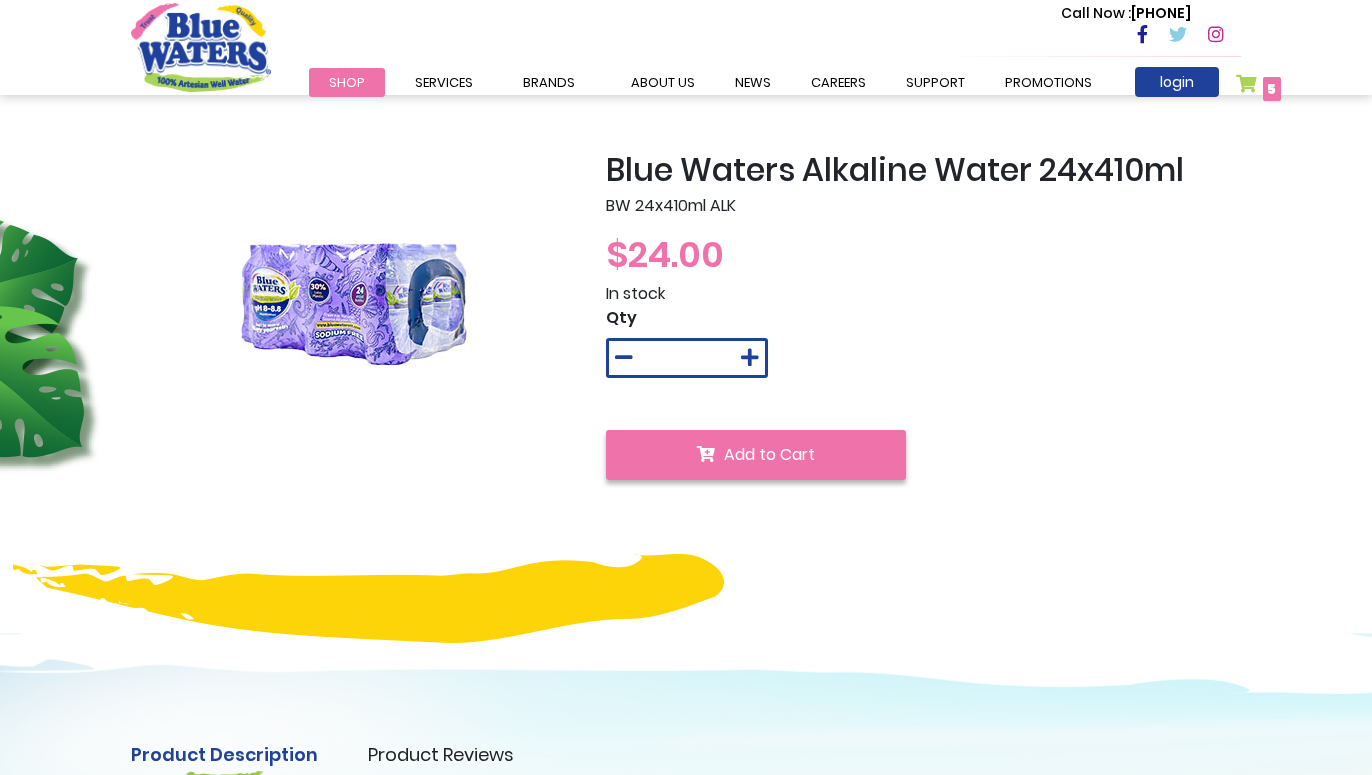 click on "Add to Cart" at bounding box center [769, 454] 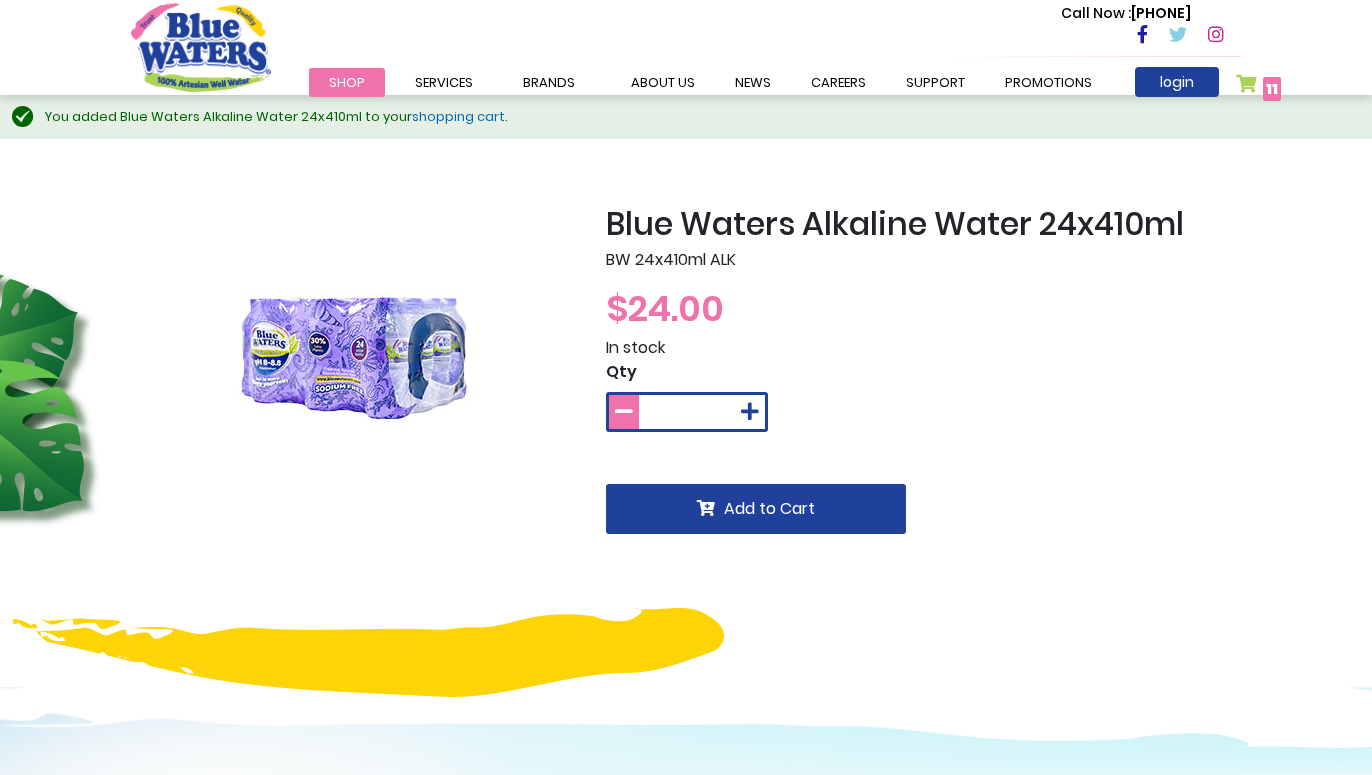 click at bounding box center [624, 412] 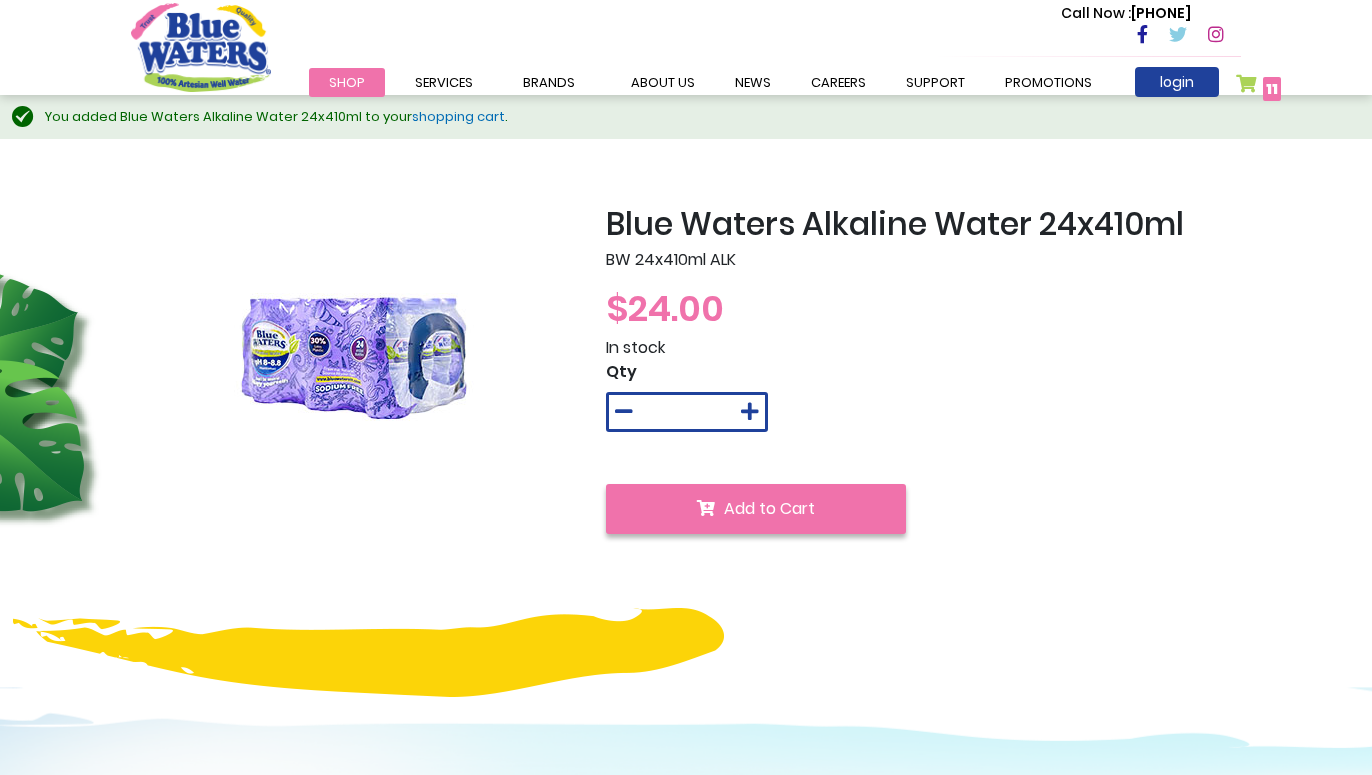 click on "Add to Cart" at bounding box center [769, 508] 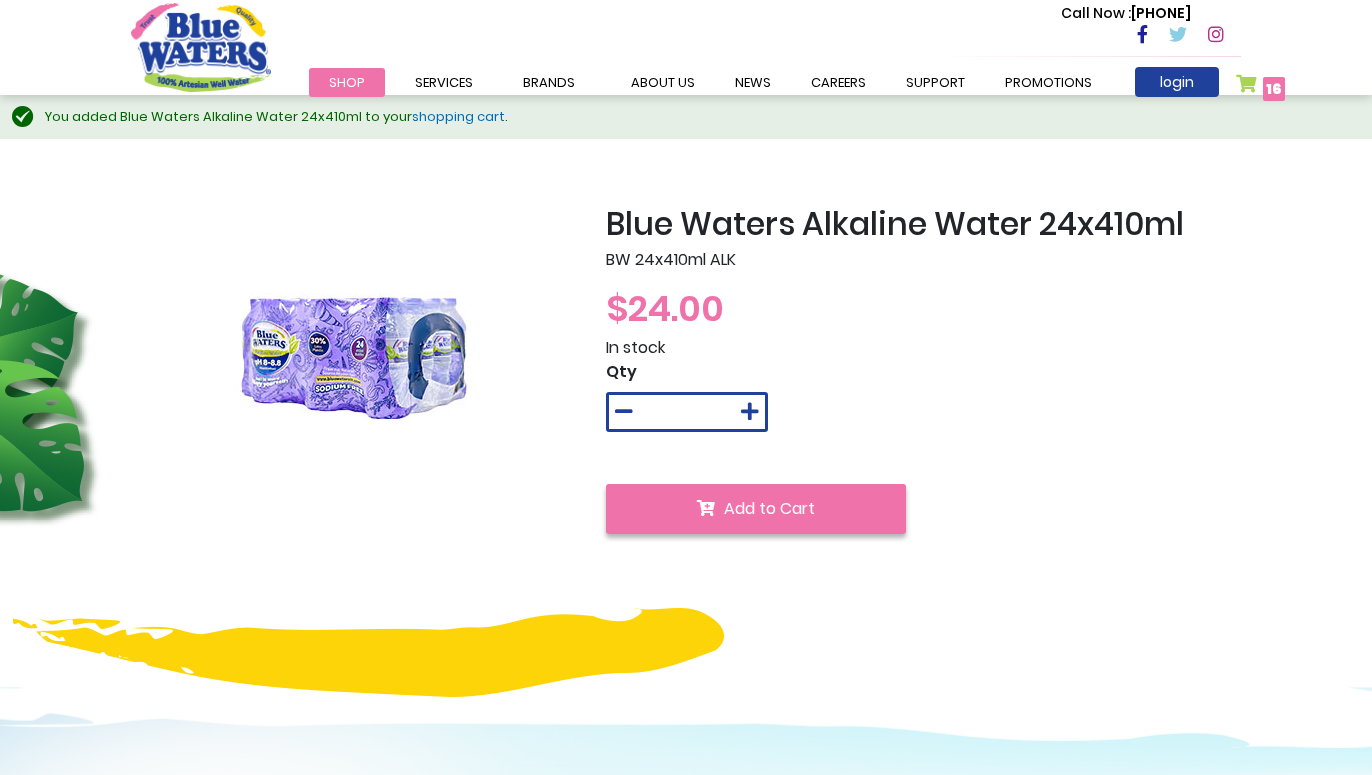 click on "Add to Cart" at bounding box center (769, 508) 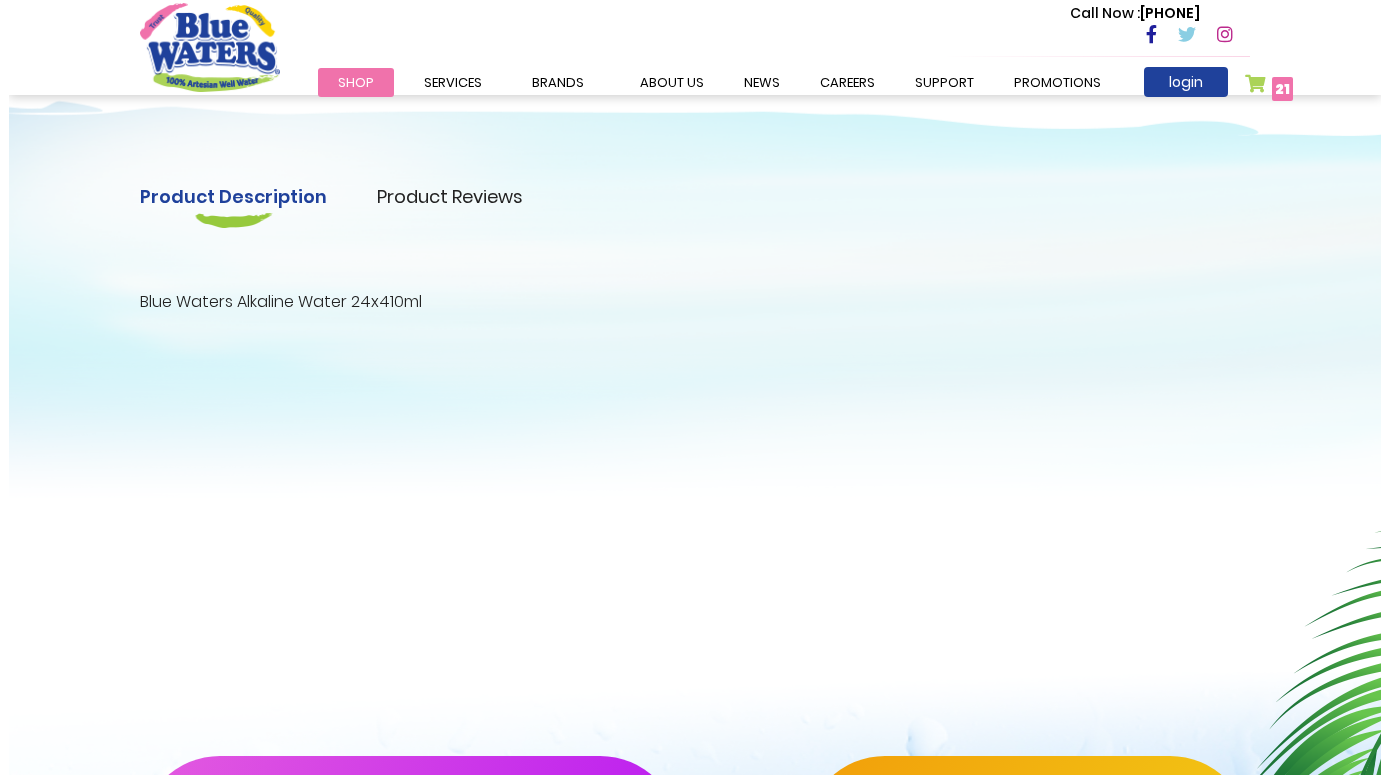 scroll, scrollTop: 0, scrollLeft: 0, axis: both 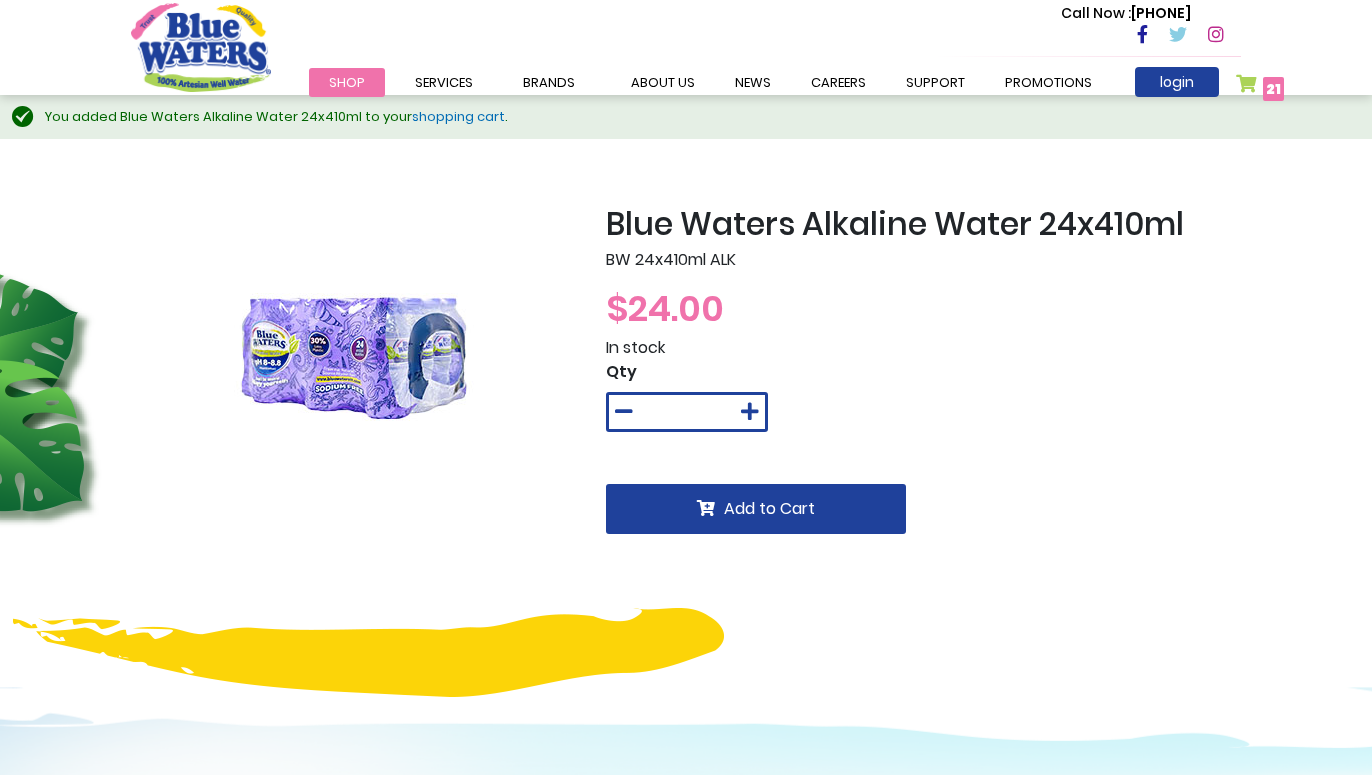 click on "My Cart
21
21
items" at bounding box center (1260, 88) 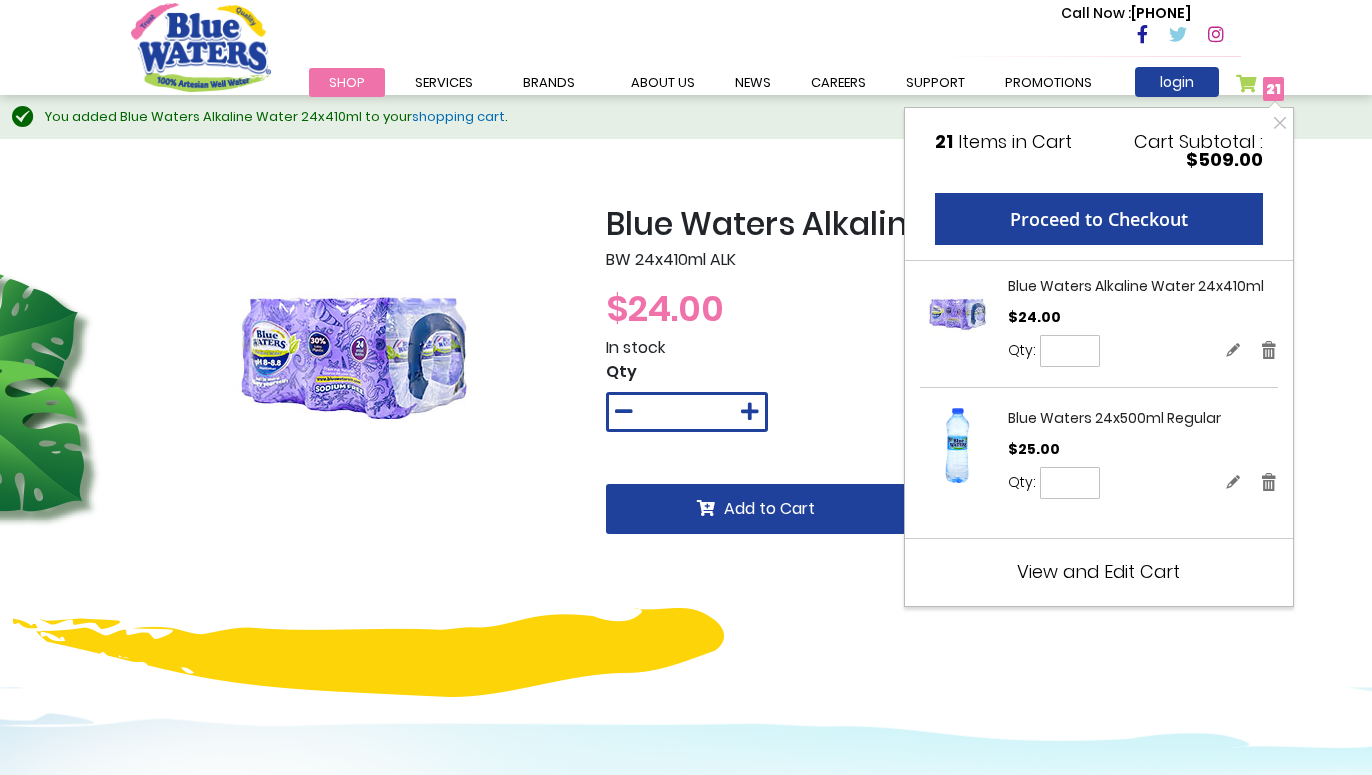 drag, startPoint x: 1073, startPoint y: 347, endPoint x: 975, endPoint y: 343, distance: 98.0816 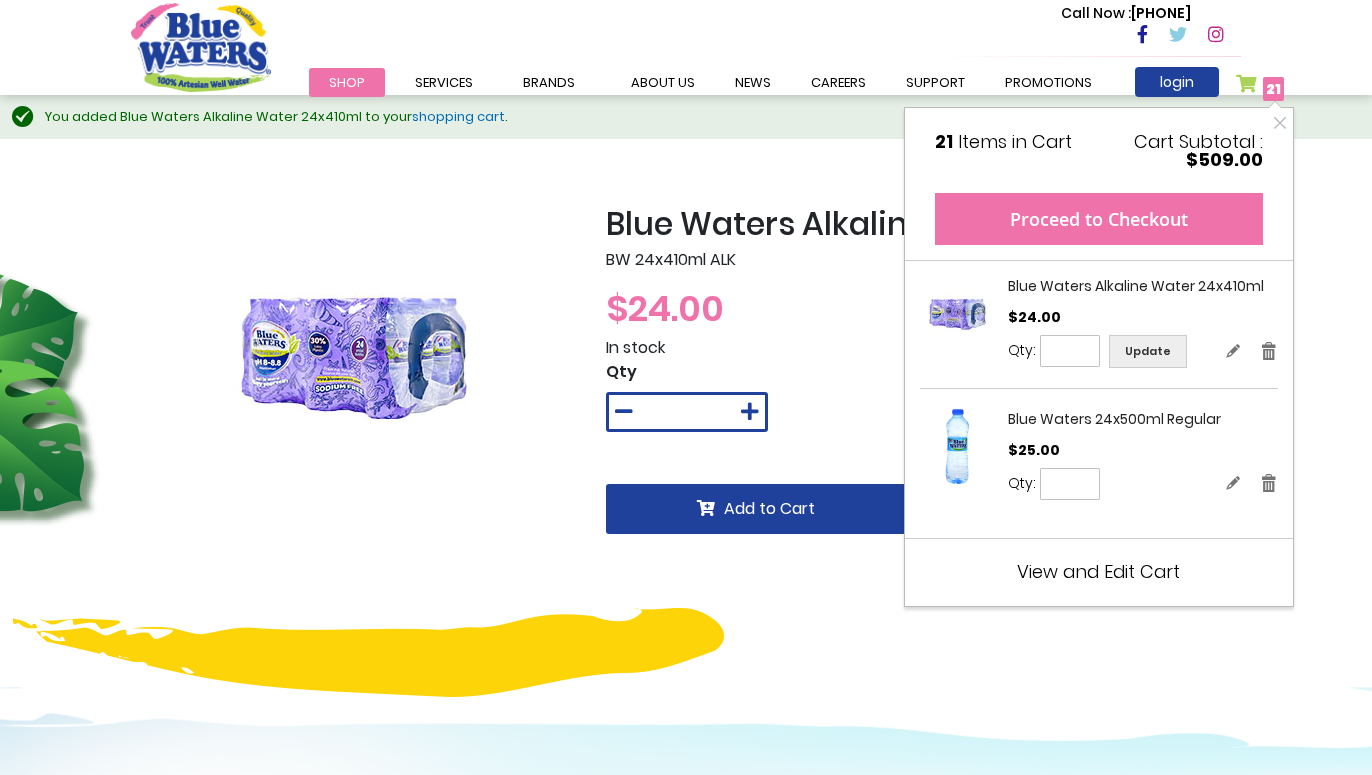 type on "*" 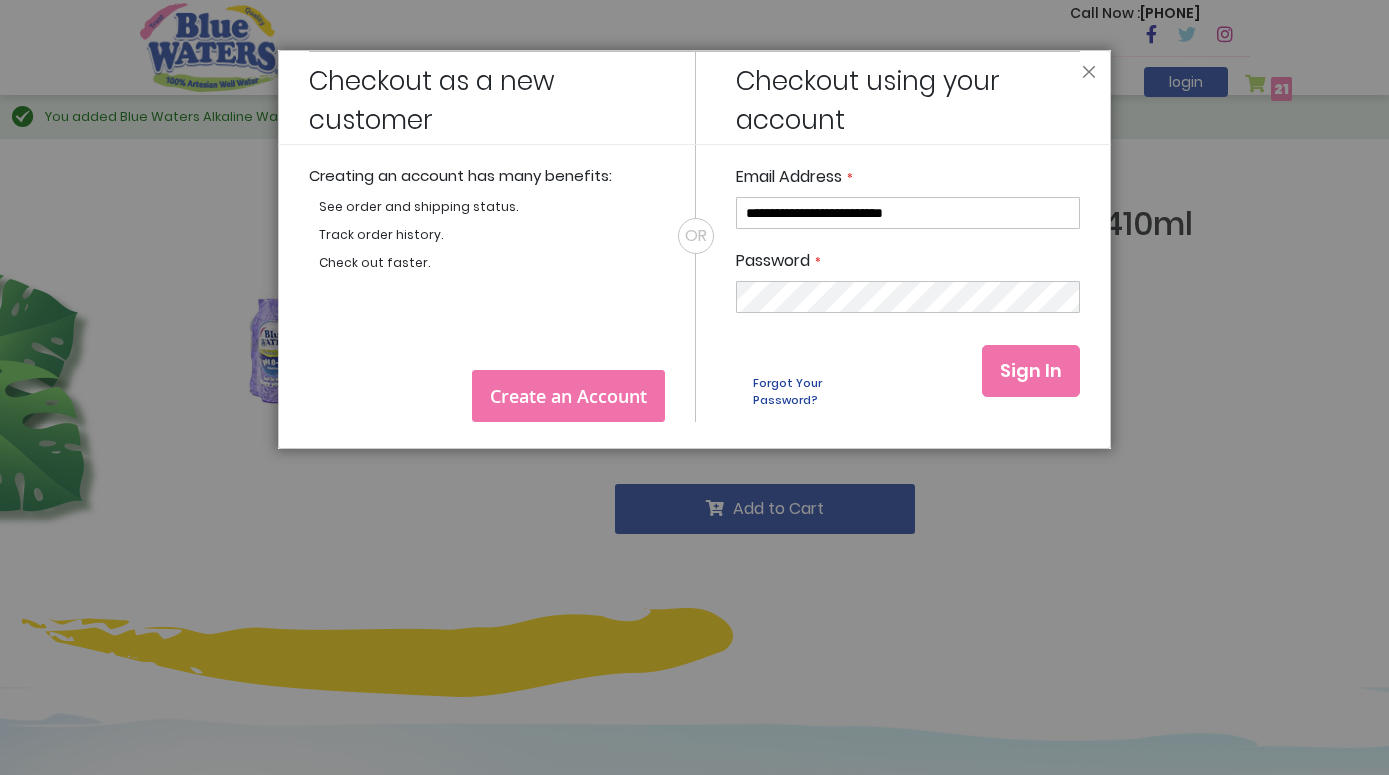 click on "Sign In" at bounding box center (1031, 371) 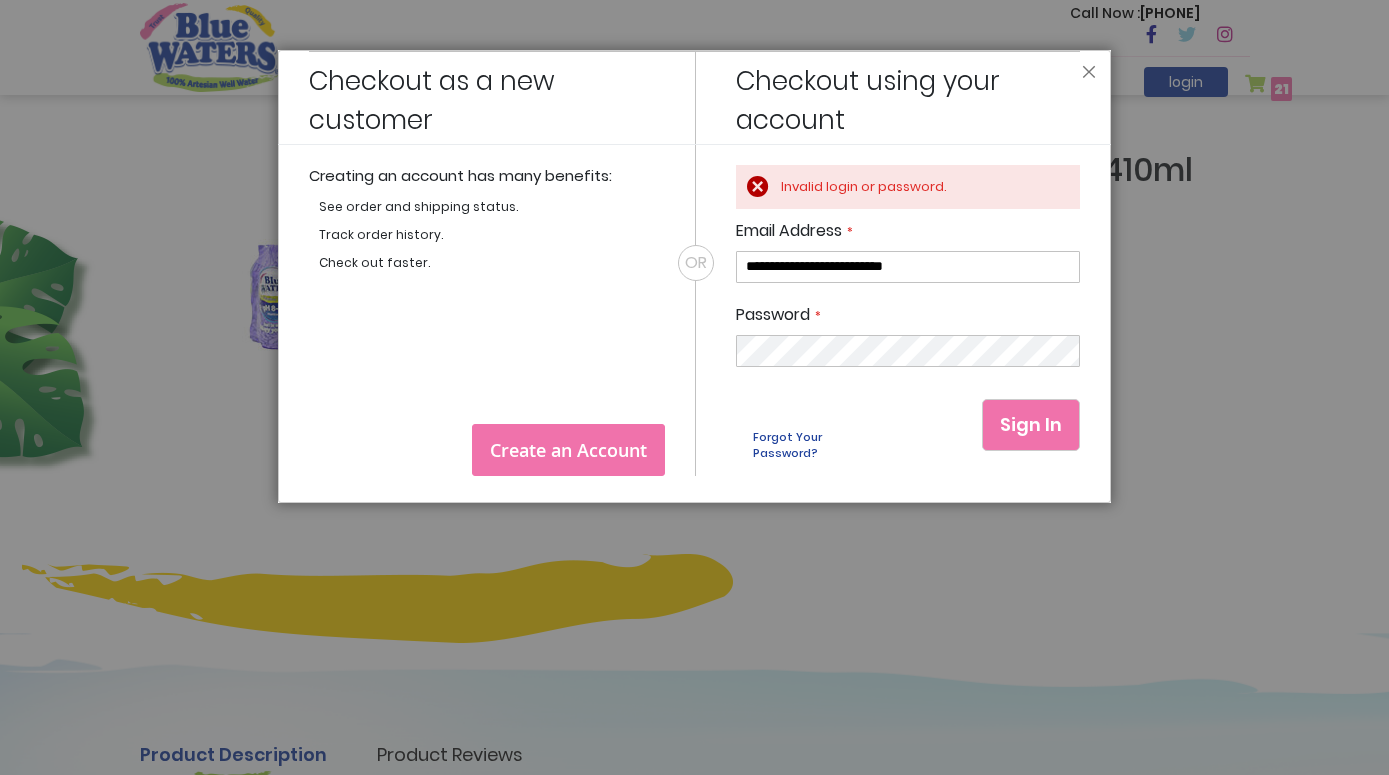 click on "Create an Account" at bounding box center (568, 450) 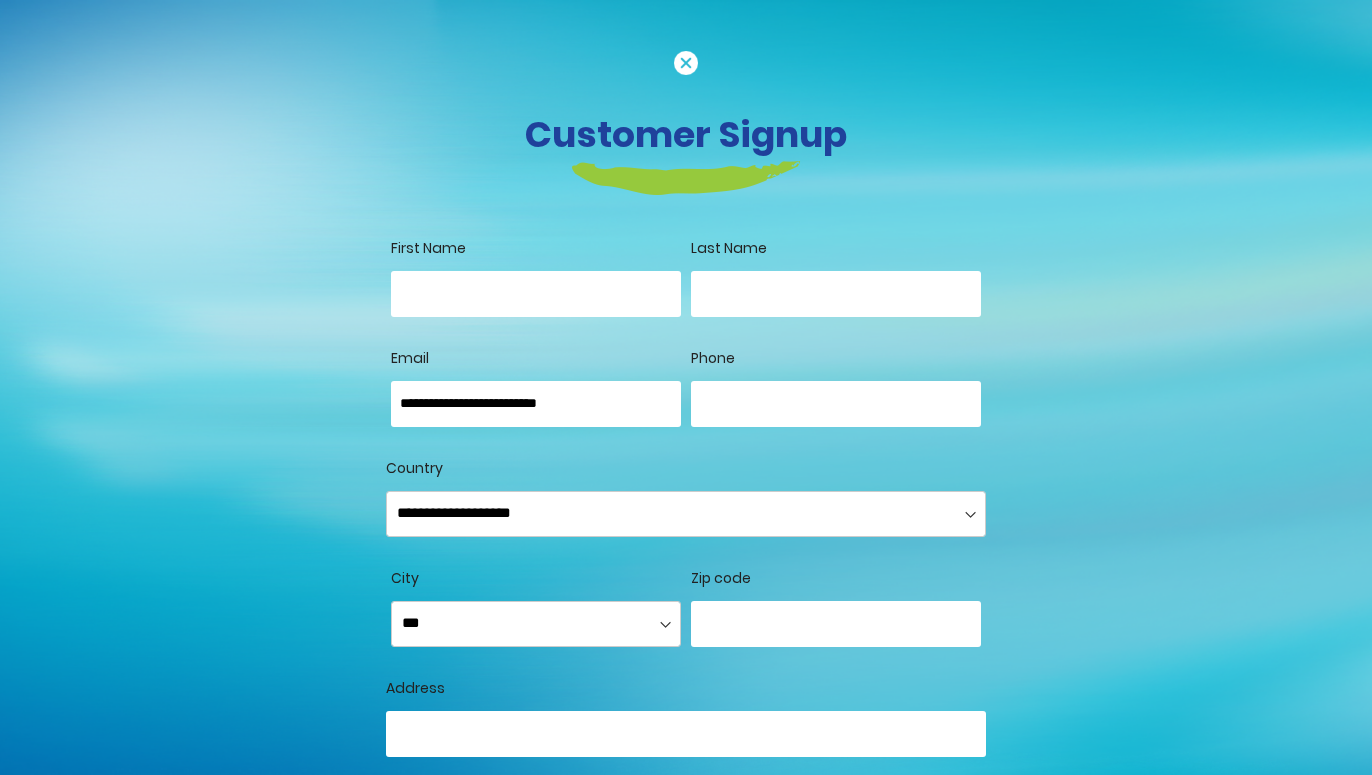 scroll, scrollTop: 0, scrollLeft: 0, axis: both 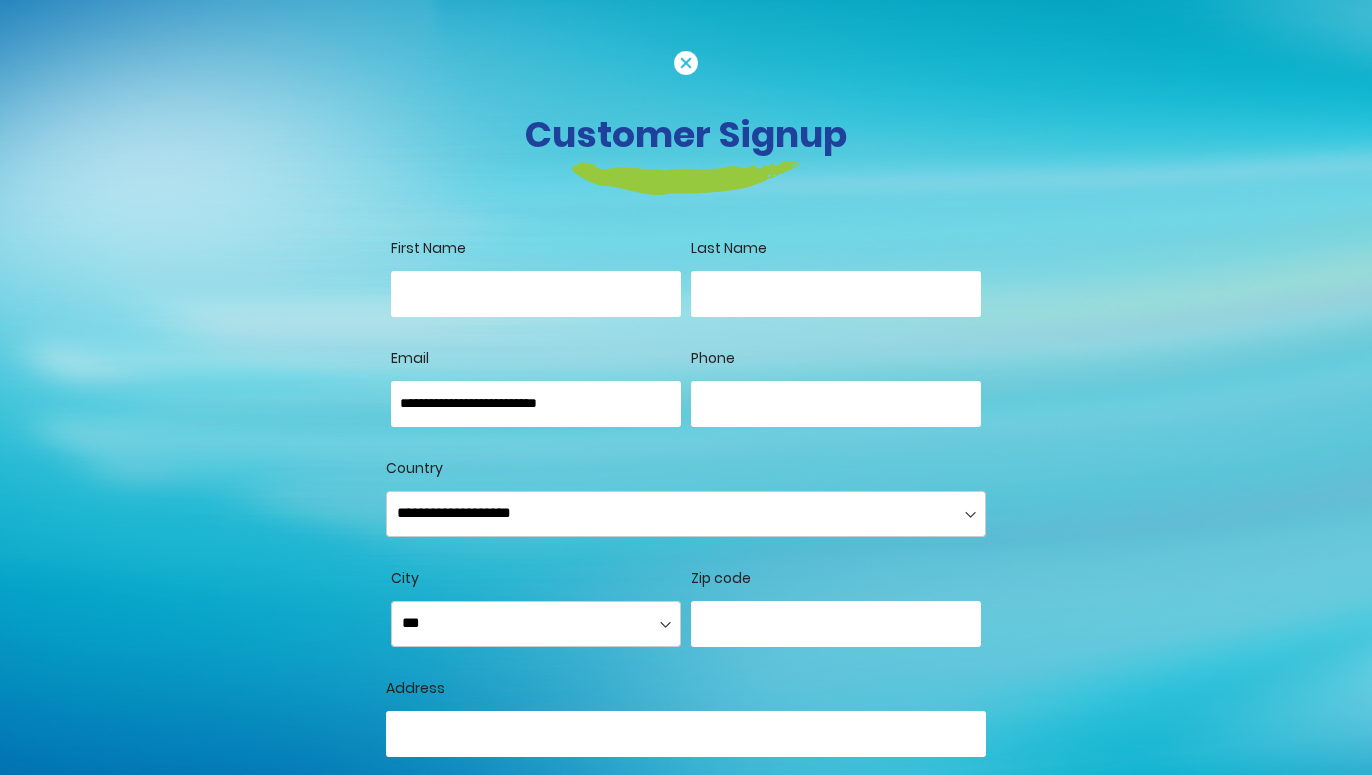 click on "First Name" at bounding box center [536, 294] 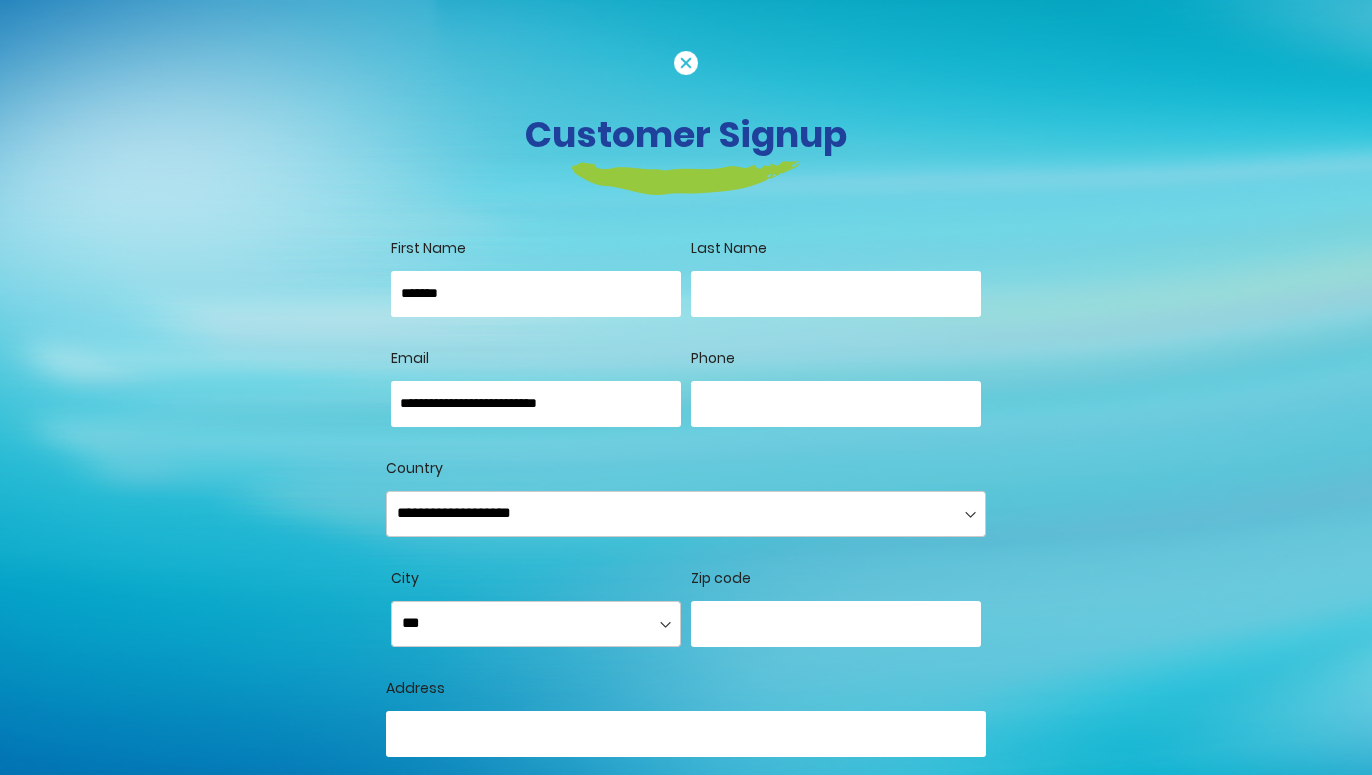type on "*******" 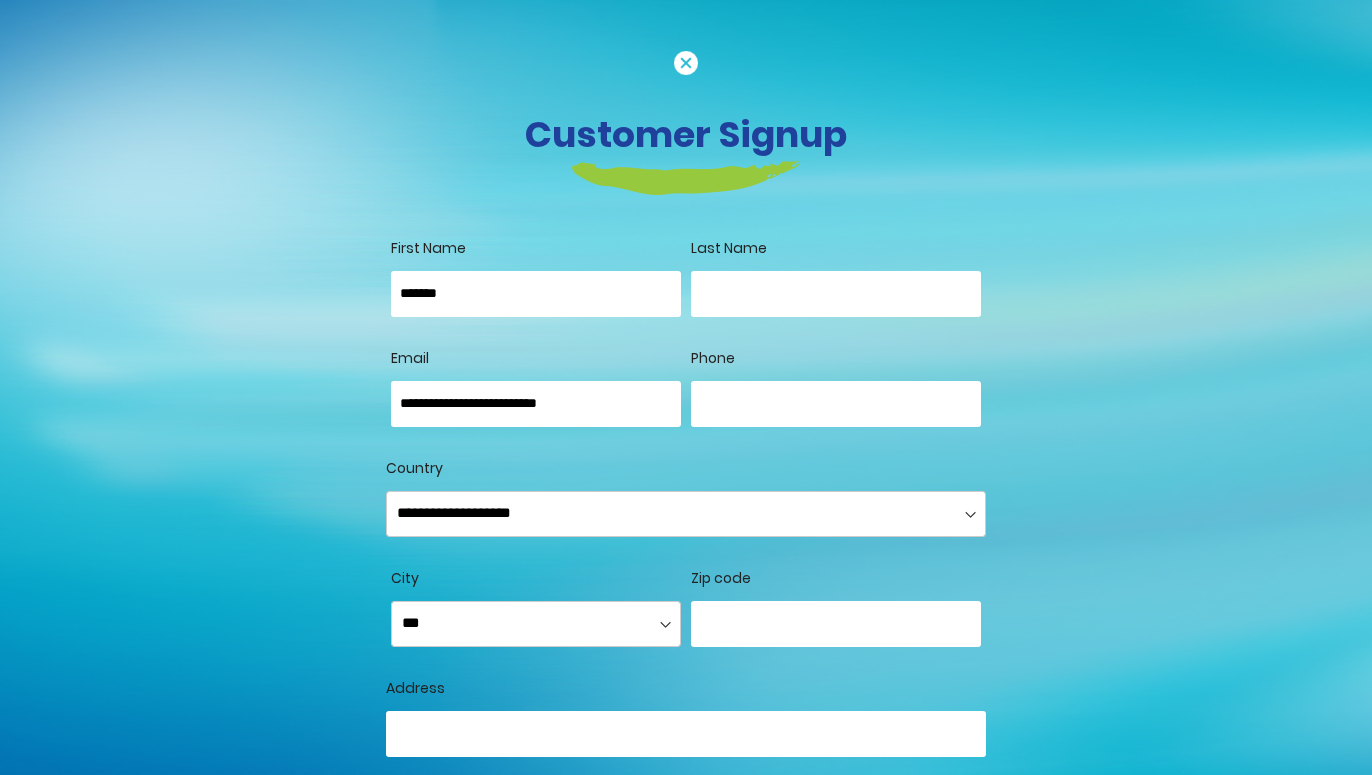 click on "Last Name" at bounding box center (836, 294) 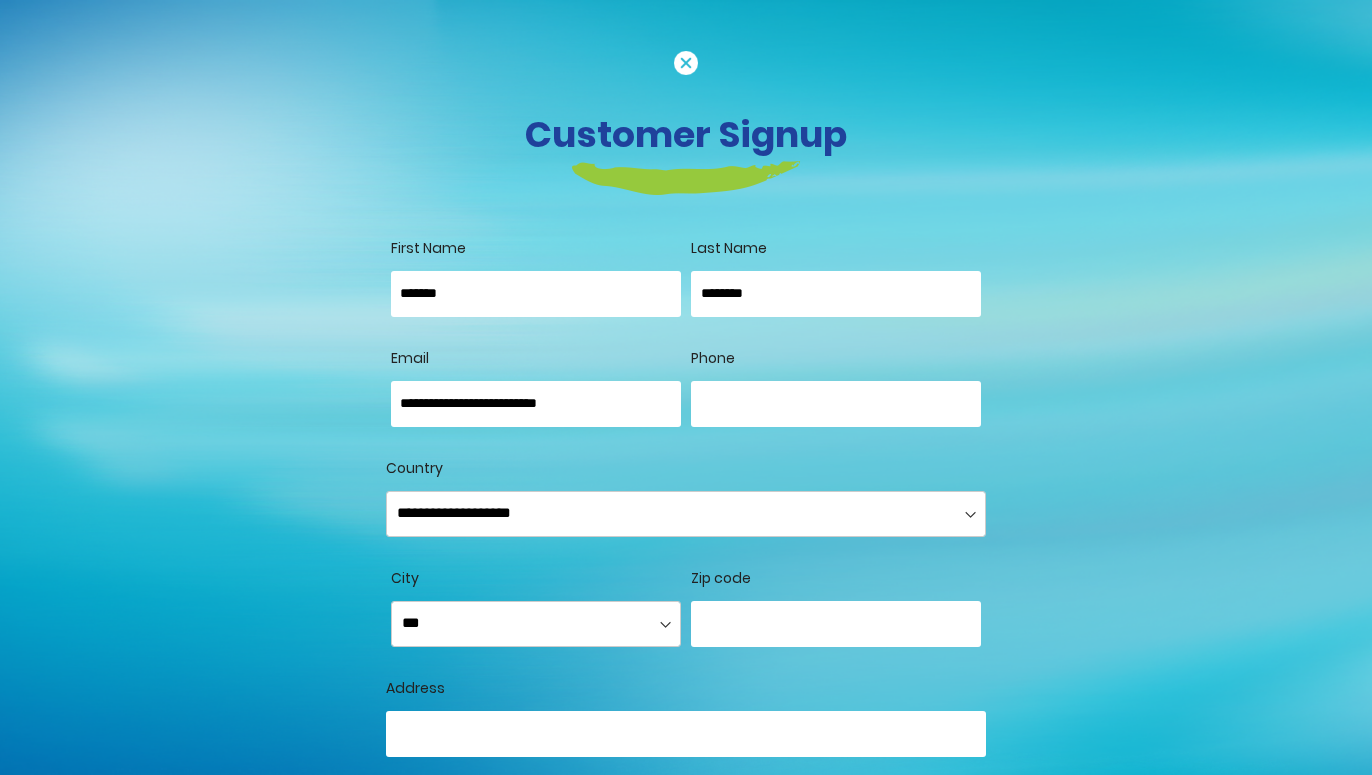 type on "********" 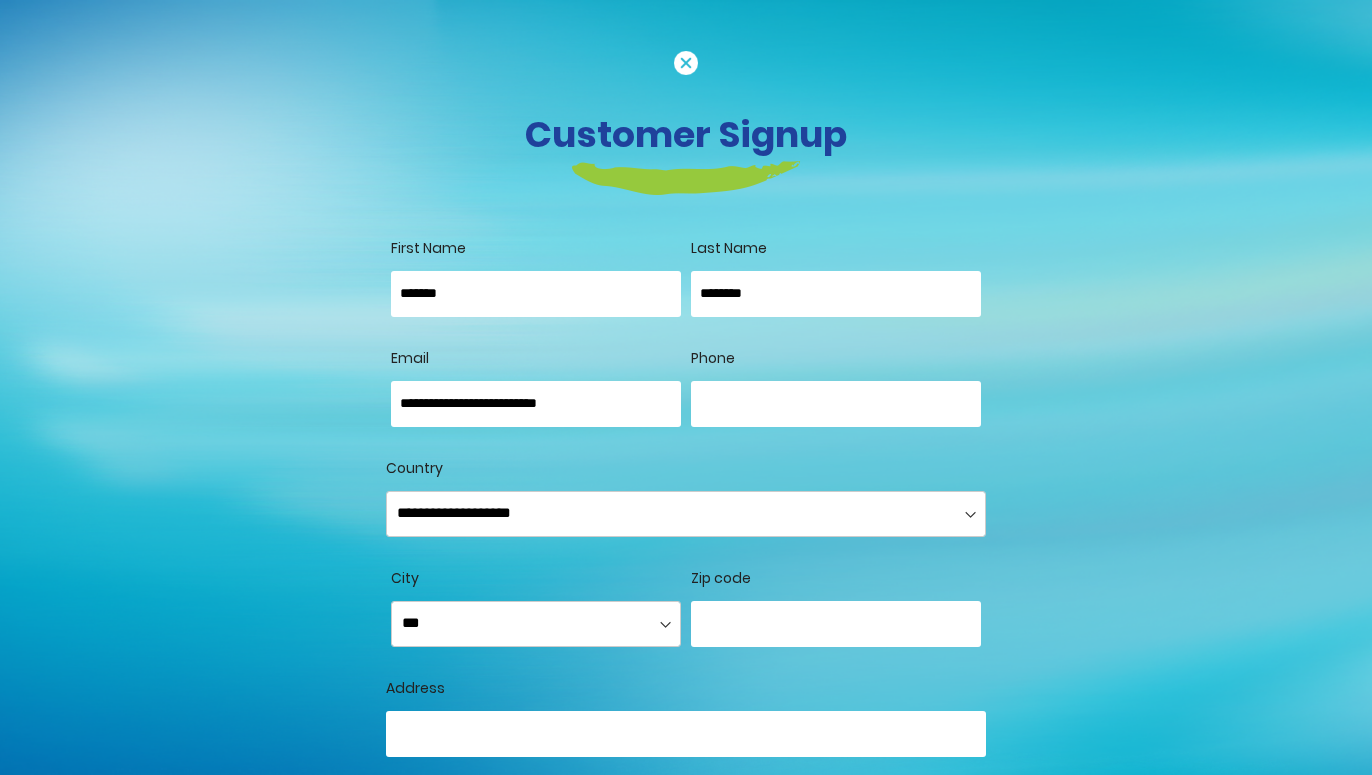 click on "Phone" at bounding box center [836, 404] 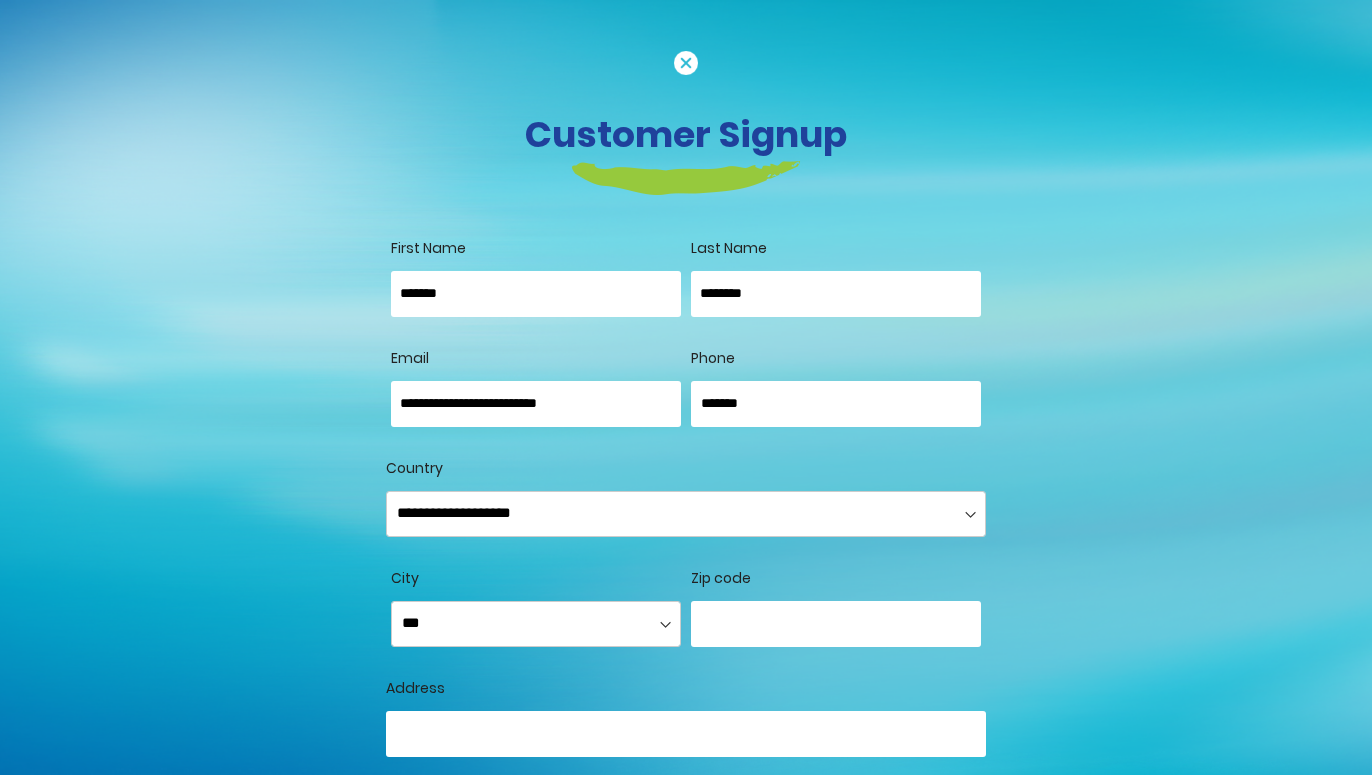 type on "*******" 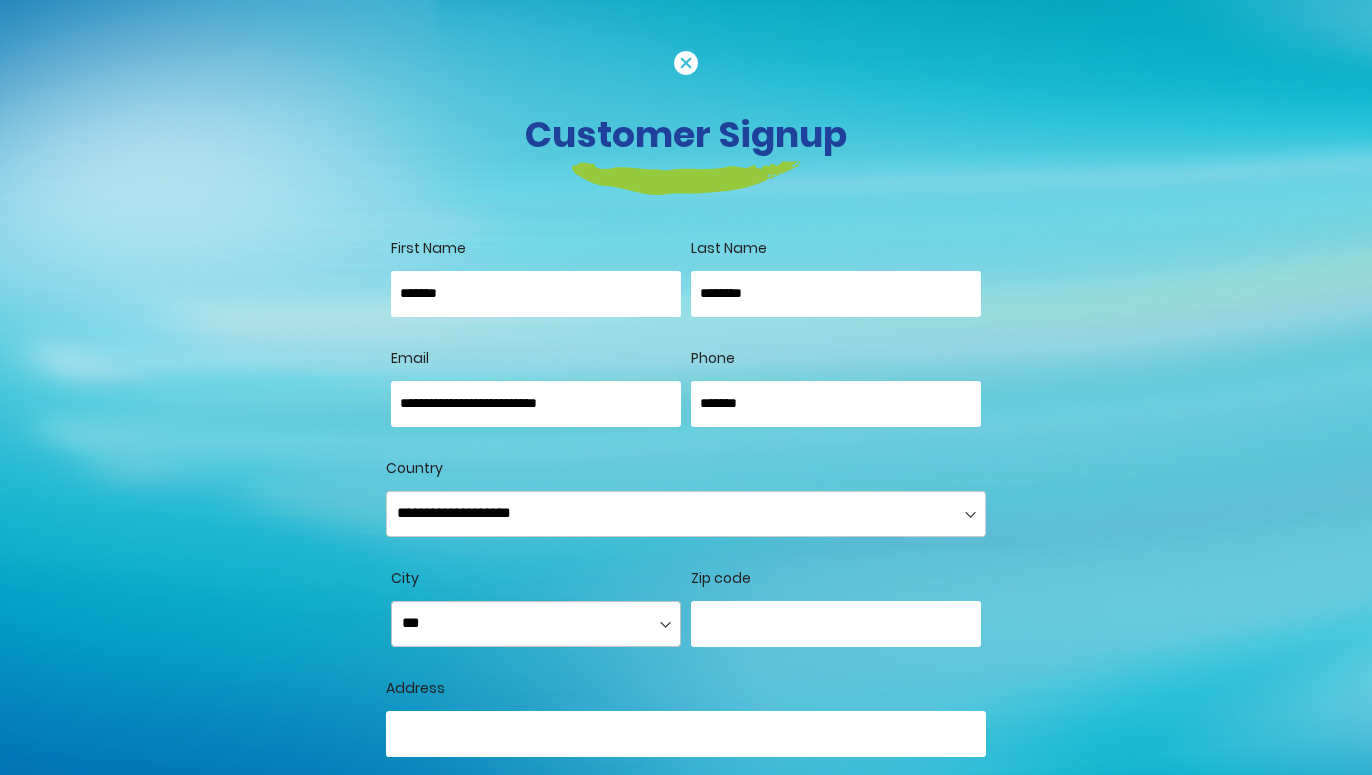 click on "**********" at bounding box center [536, 624] 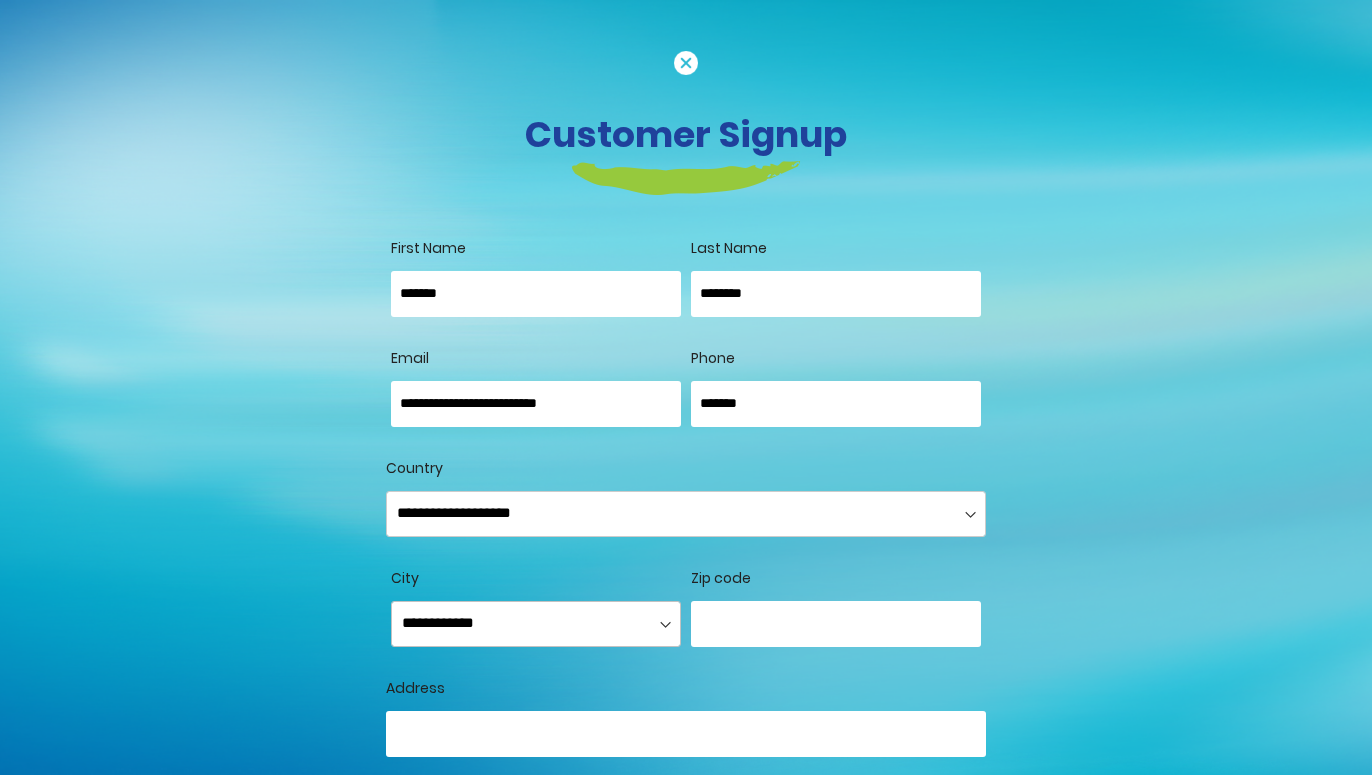 click on "**********" at bounding box center [0, 0] 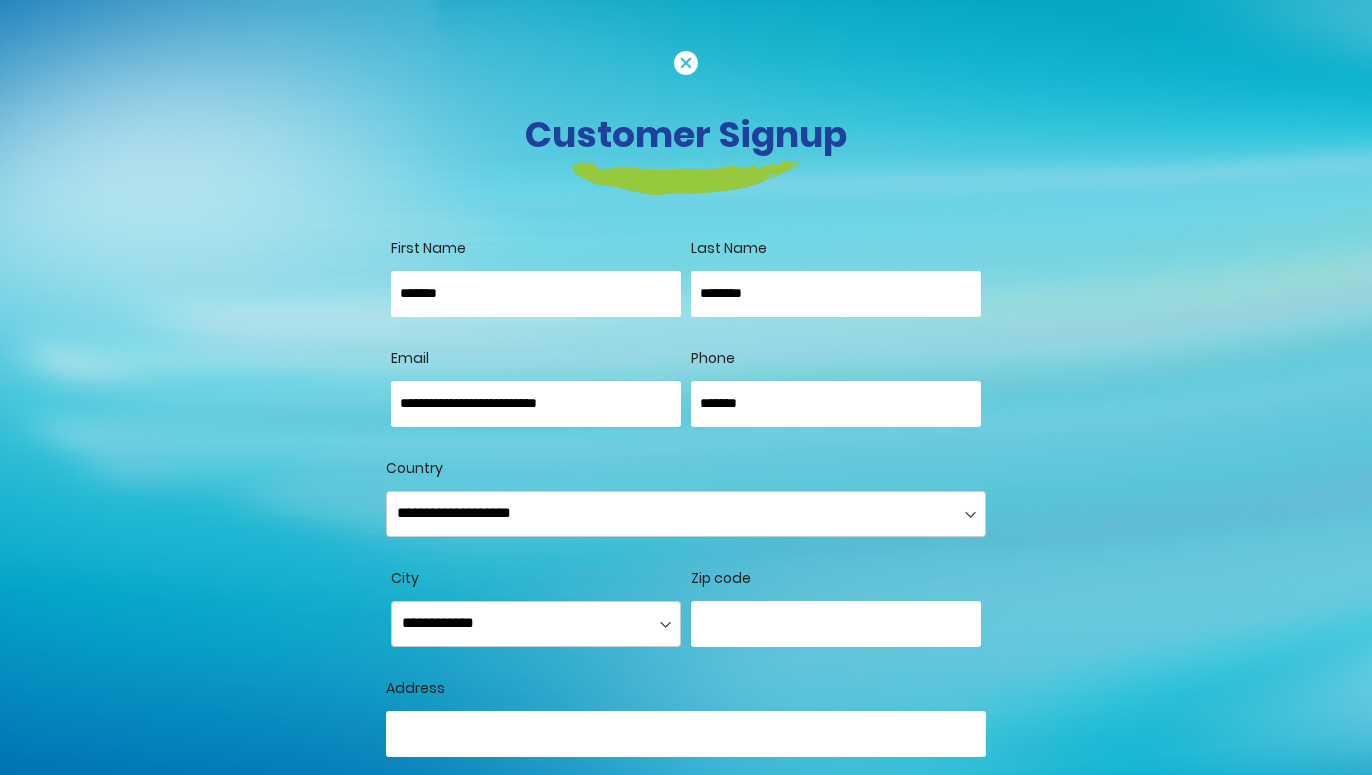 click at bounding box center [836, 624] 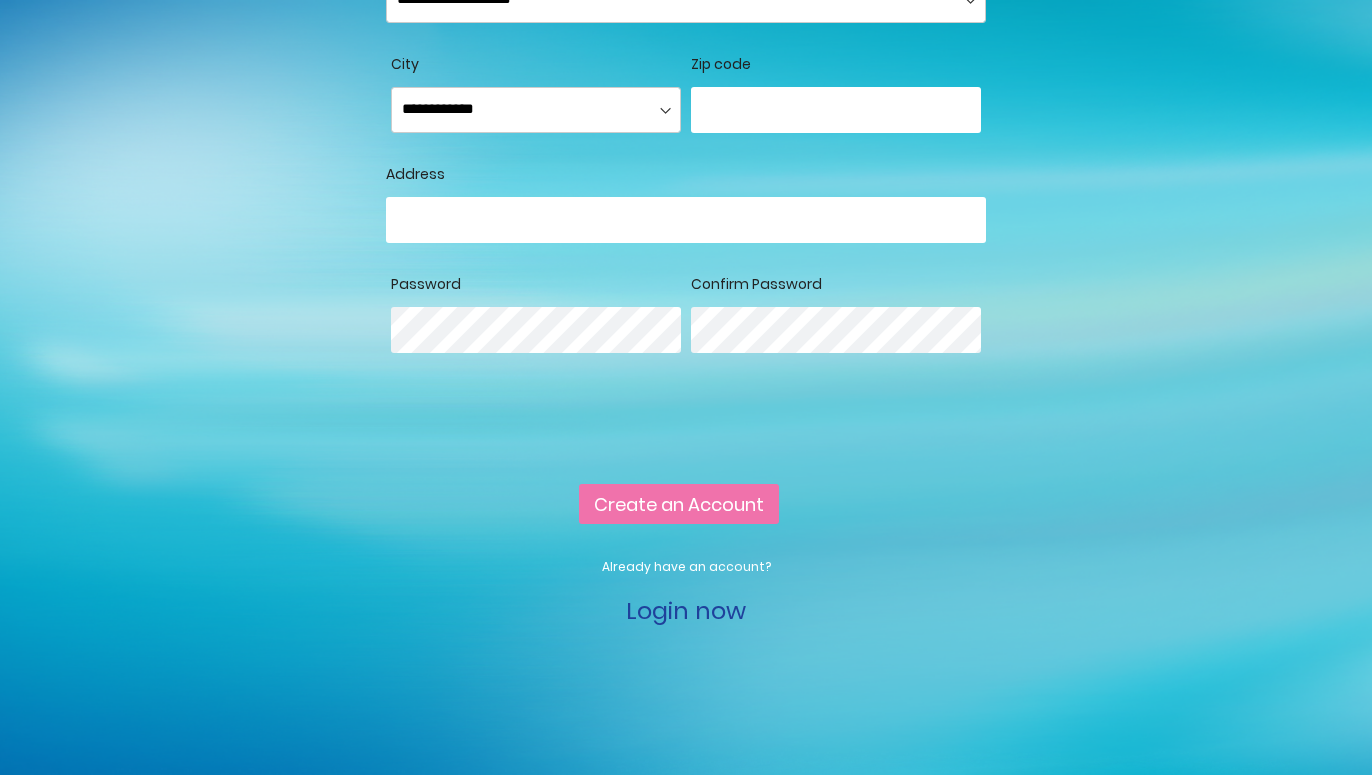 scroll, scrollTop: 549, scrollLeft: 0, axis: vertical 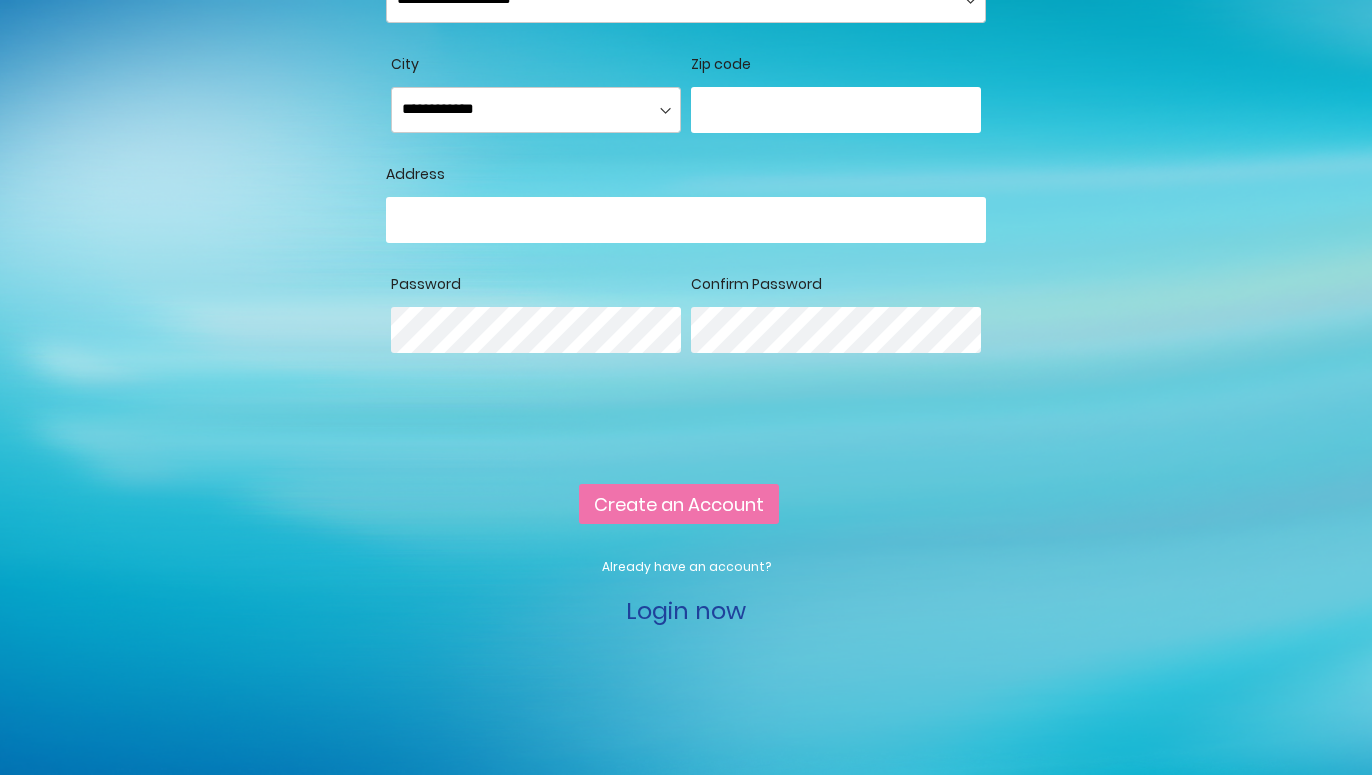 click on "Country" at bounding box center (686, 220) 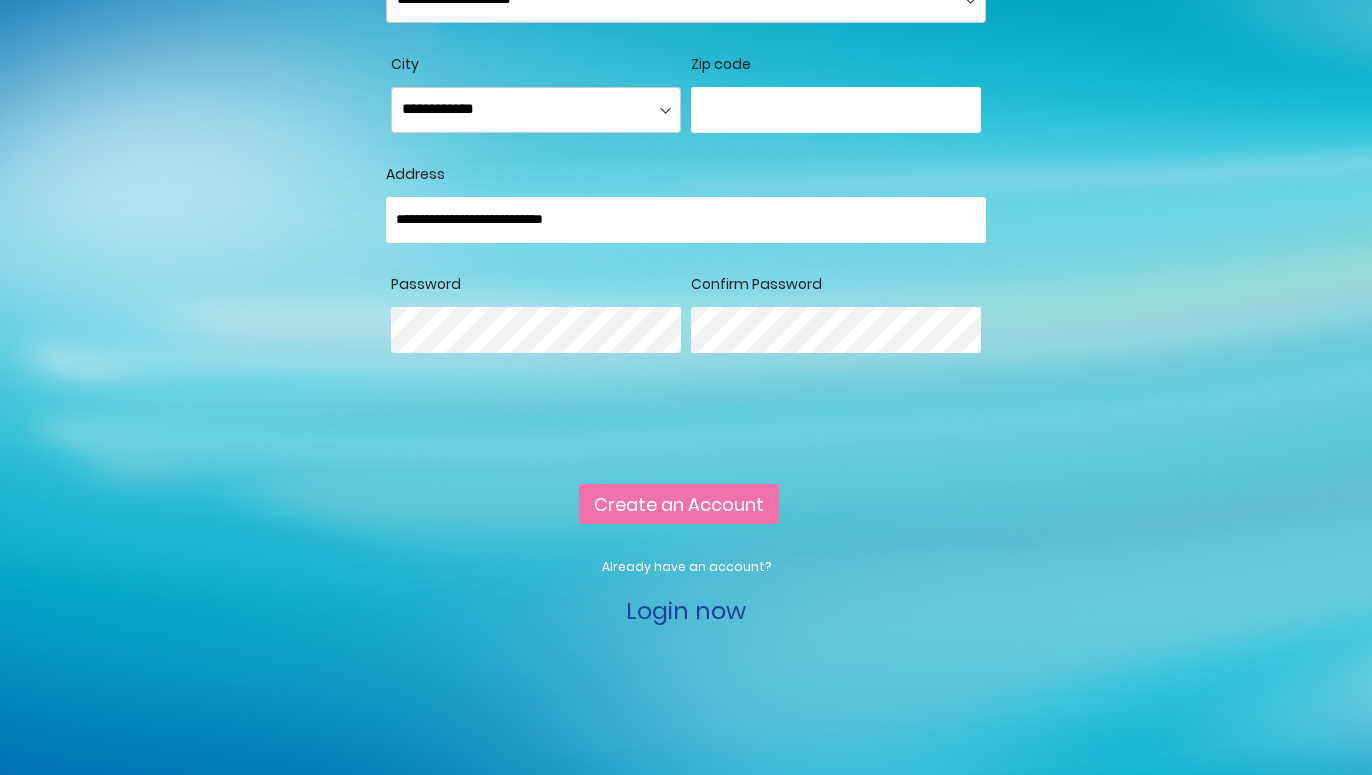 type on "**********" 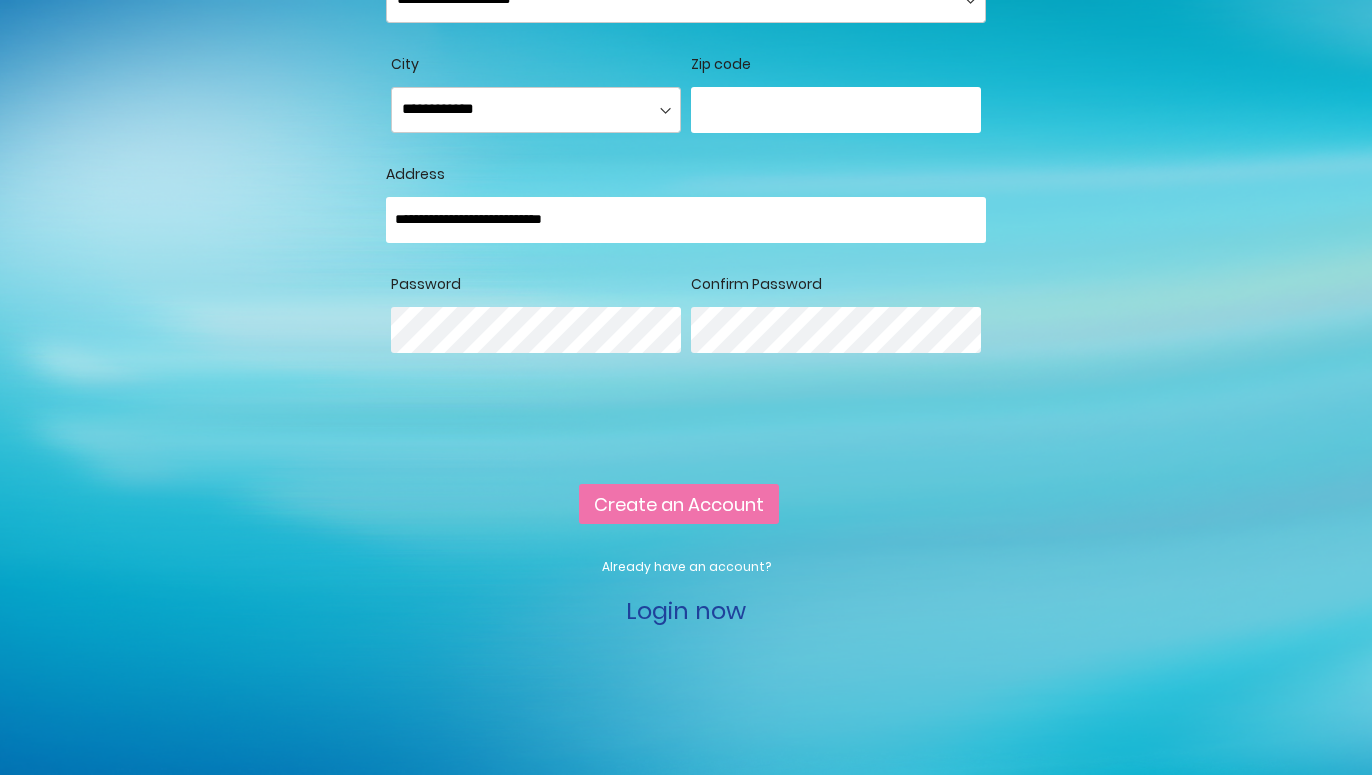 click on "Customer Signup
First Name
*******
Last Name
********
Allow remote shopping assistance
Tooltip
This allows merchants to "see what you see" and take actions on your behalf in order to provide better assistance." at bounding box center [686, 82] 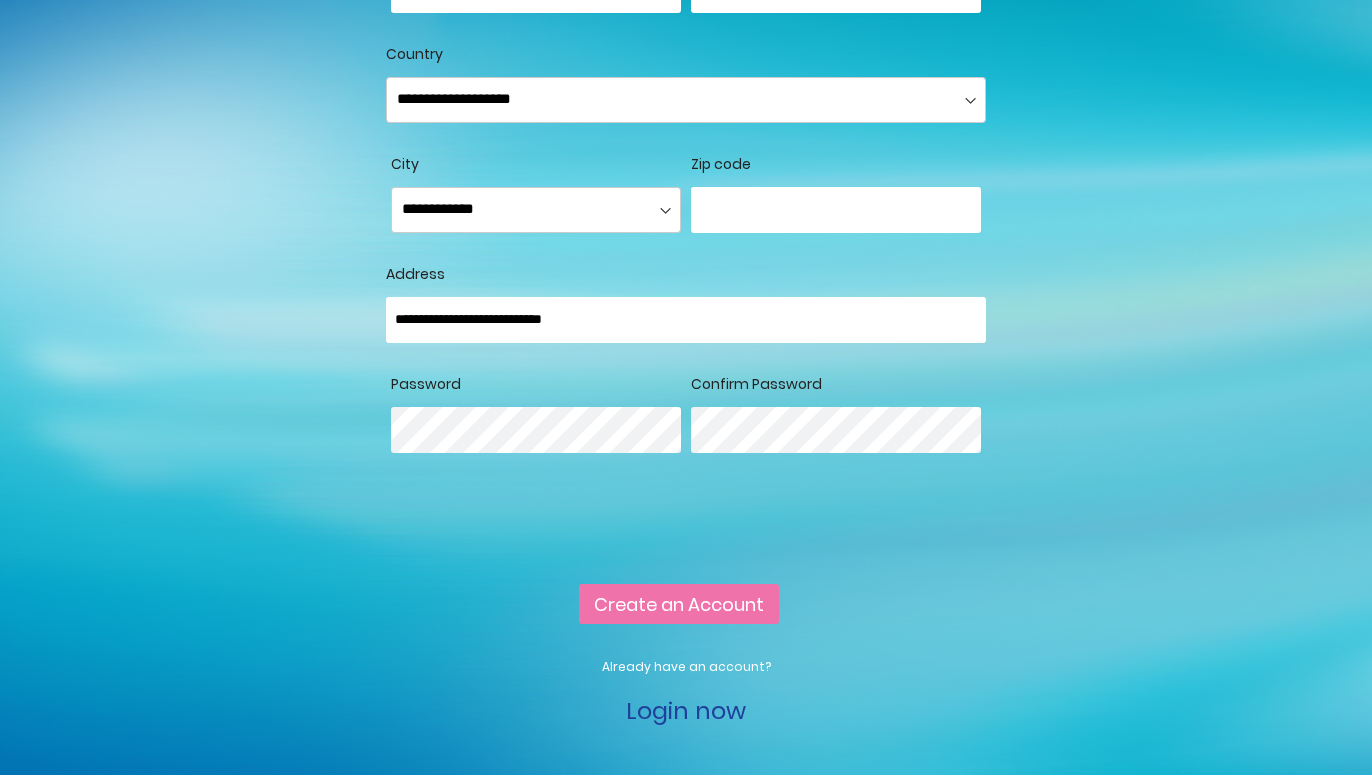 scroll, scrollTop: 549, scrollLeft: 0, axis: vertical 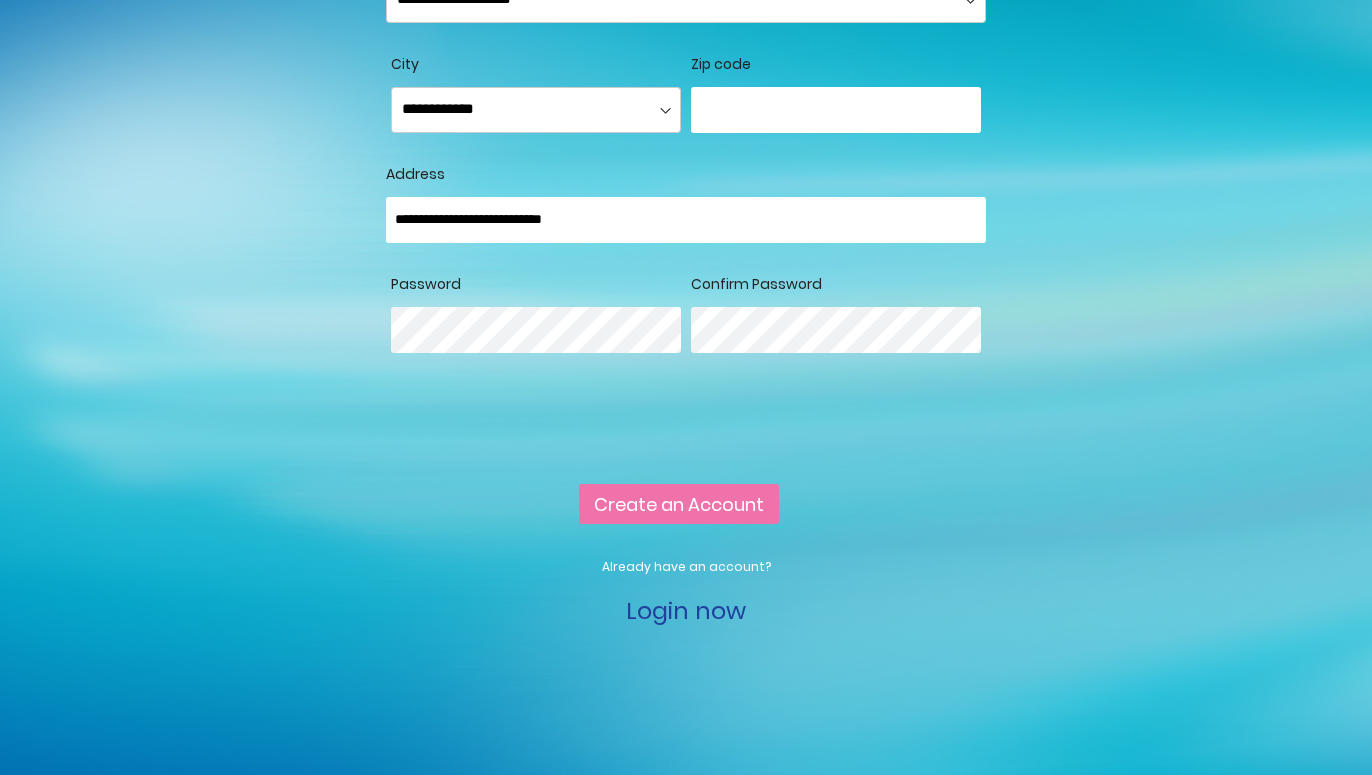 click on "Create an Account" at bounding box center (679, 504) 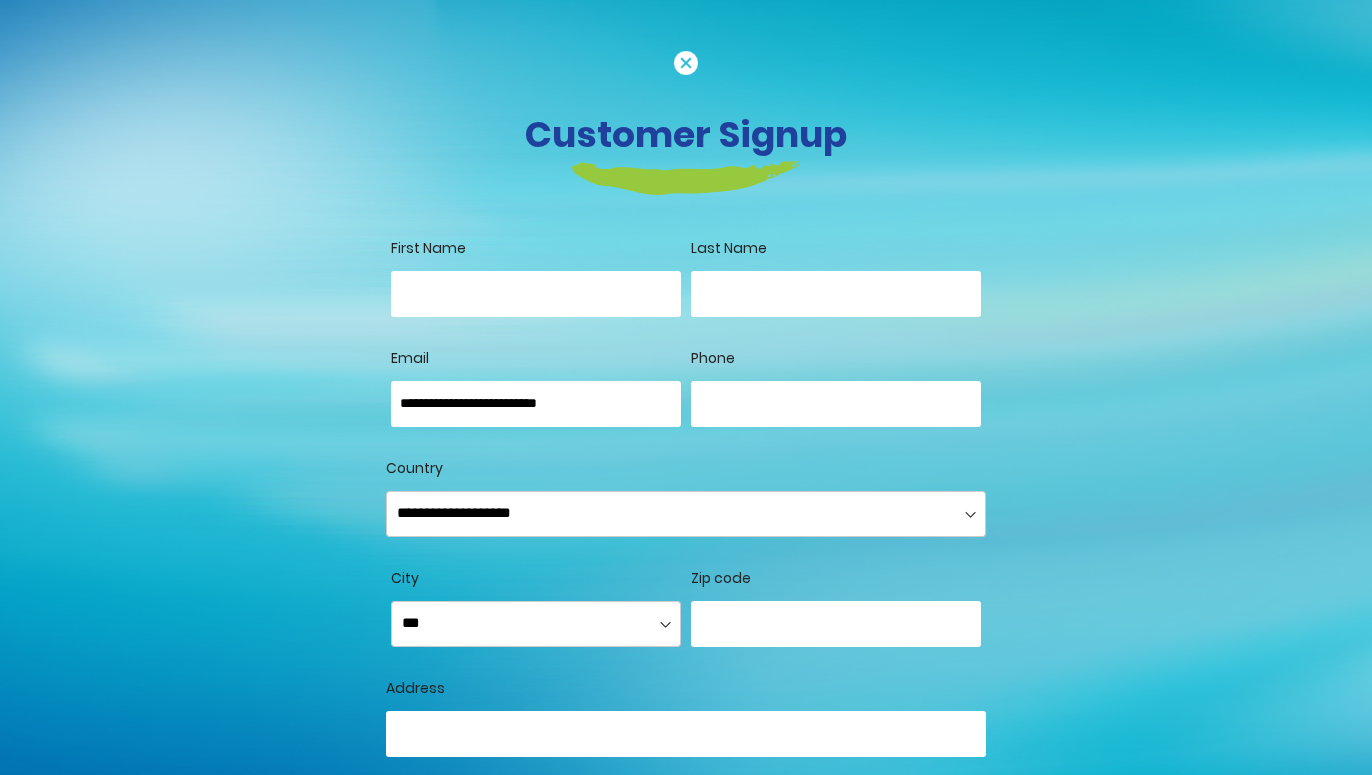 scroll, scrollTop: 0, scrollLeft: 0, axis: both 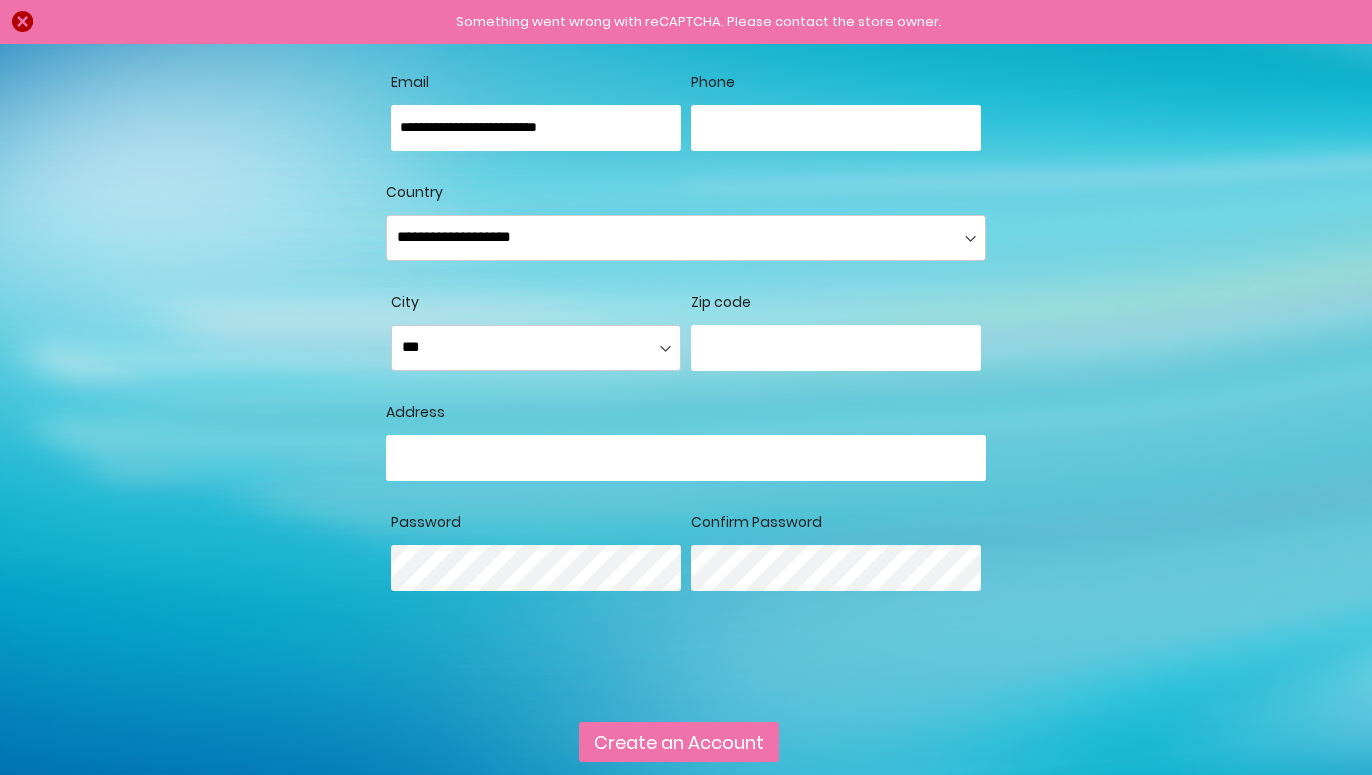 type on "**********" 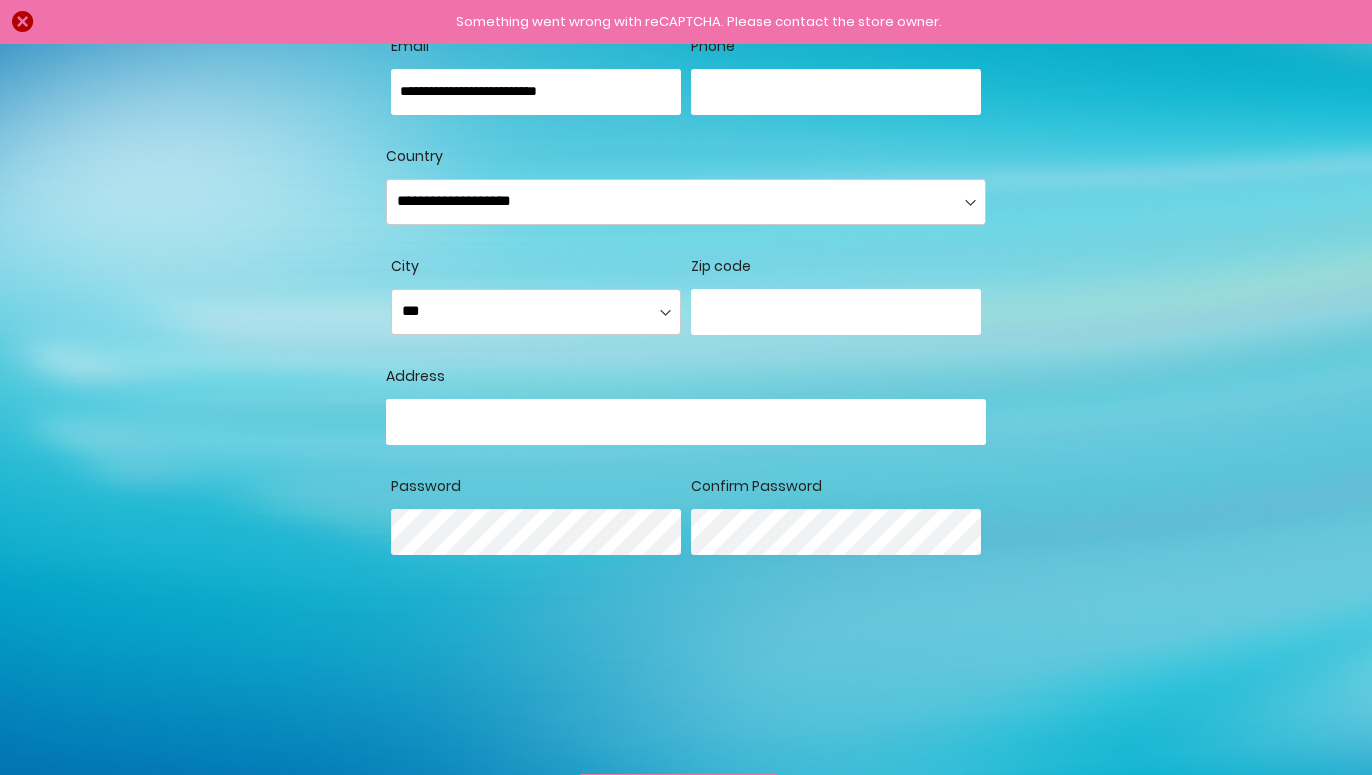 scroll, scrollTop: 135, scrollLeft: 0, axis: vertical 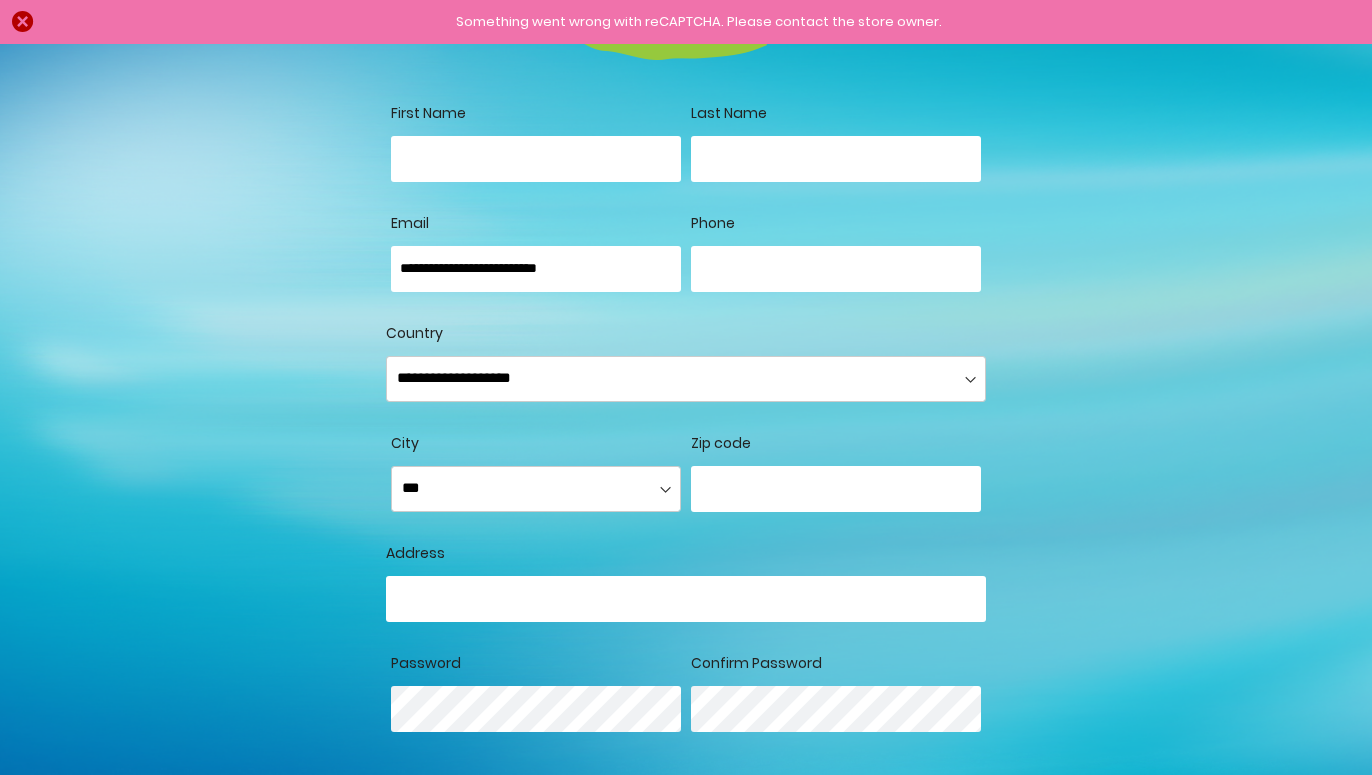 click on "Country" at bounding box center (686, 599) 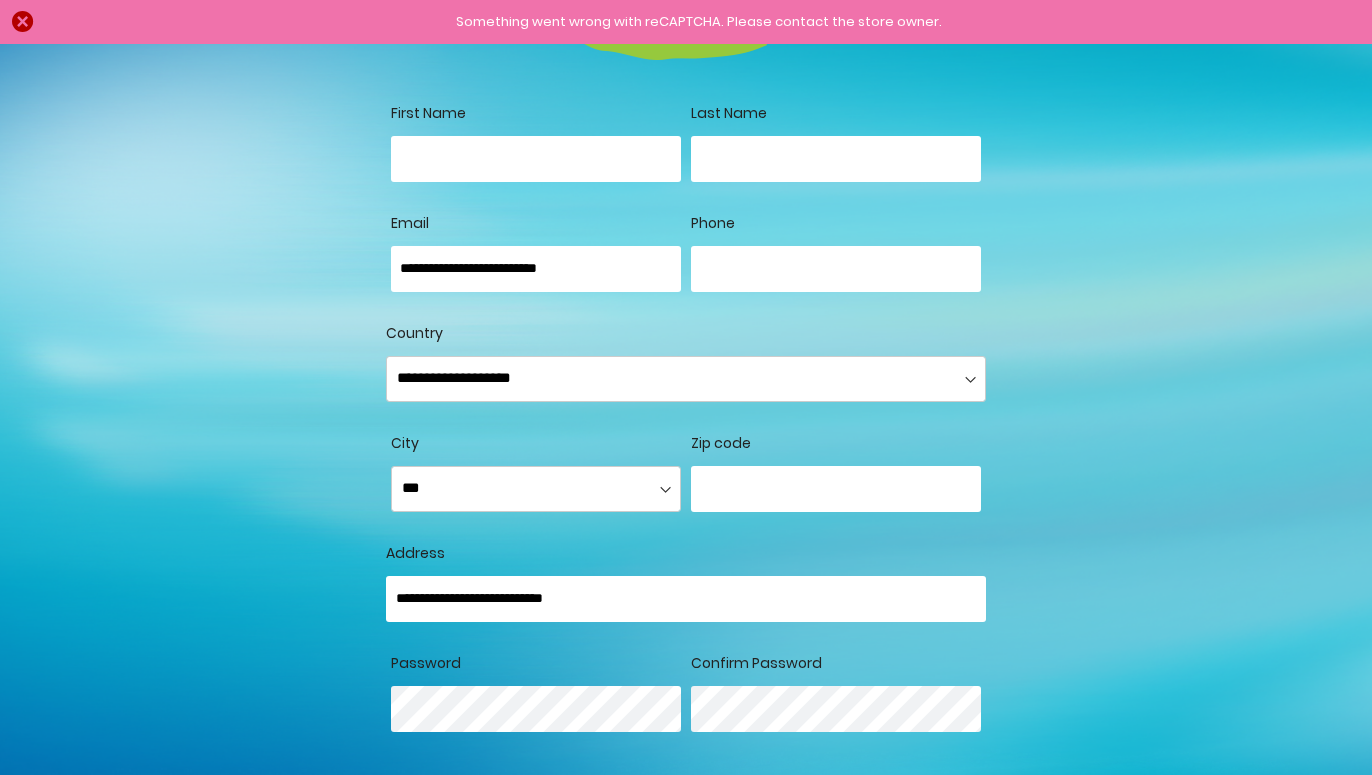 type on "**********" 